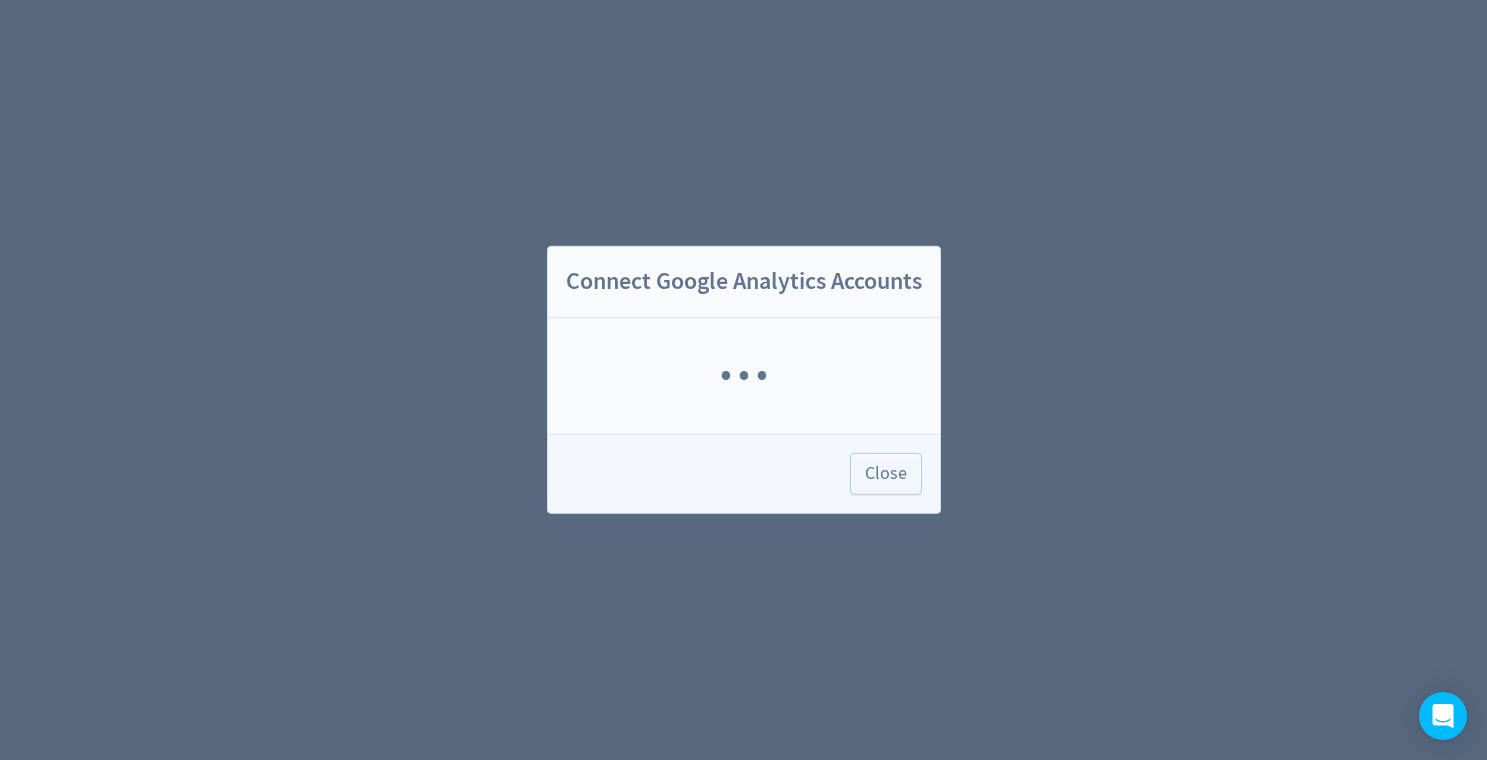 scroll, scrollTop: 0, scrollLeft: 0, axis: both 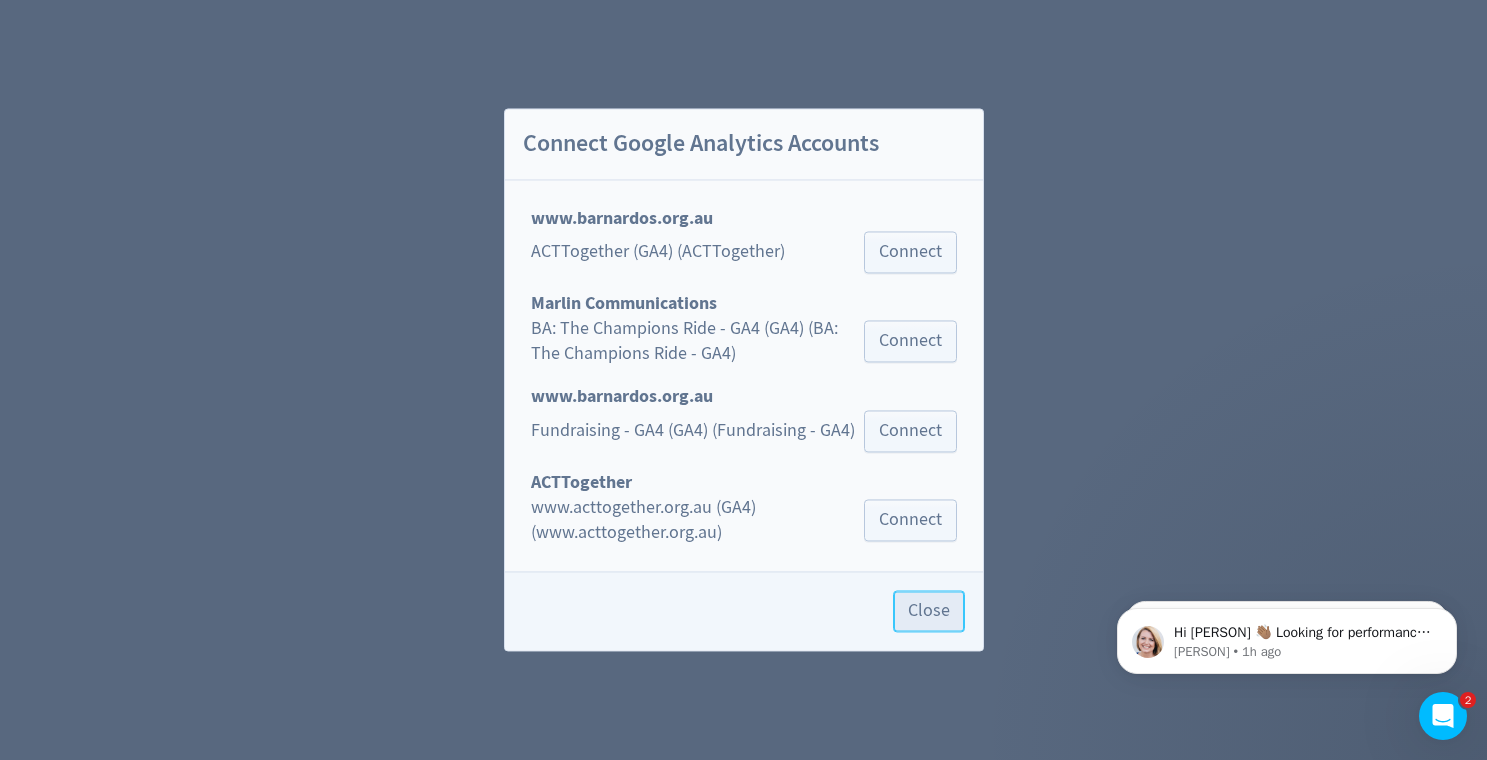 click on "Close" at bounding box center (929, 612) 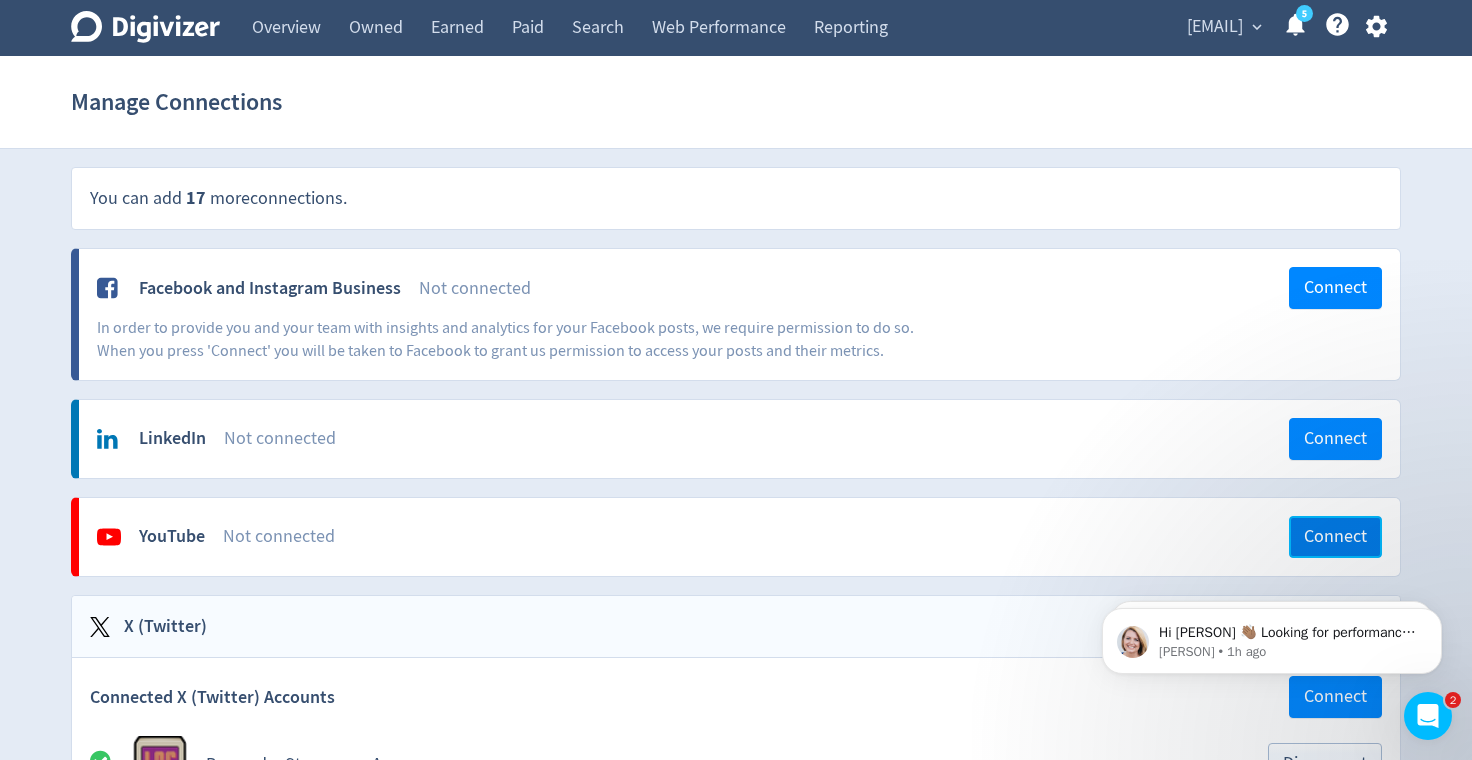click on "Connect" at bounding box center (1335, 537) 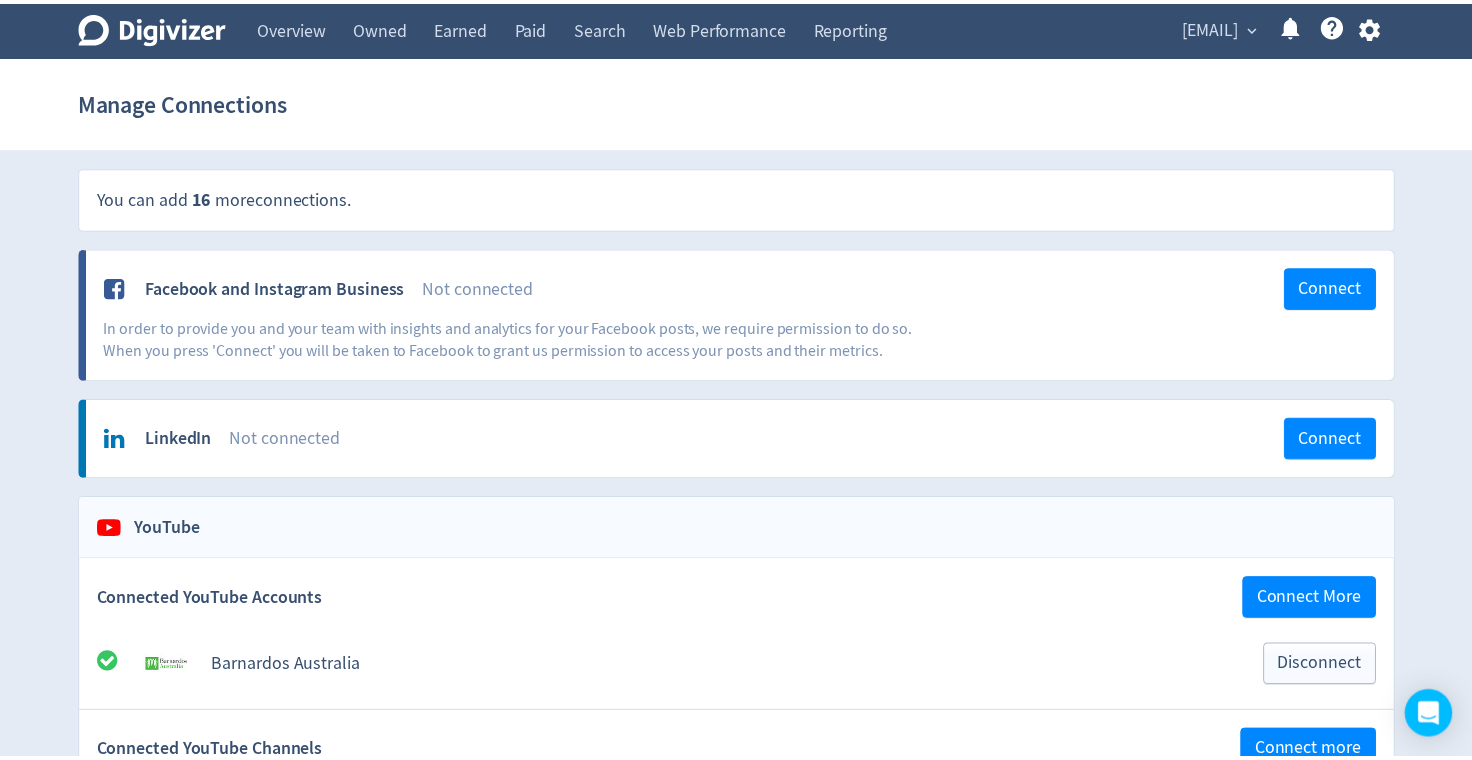 scroll, scrollTop: 0, scrollLeft: 0, axis: both 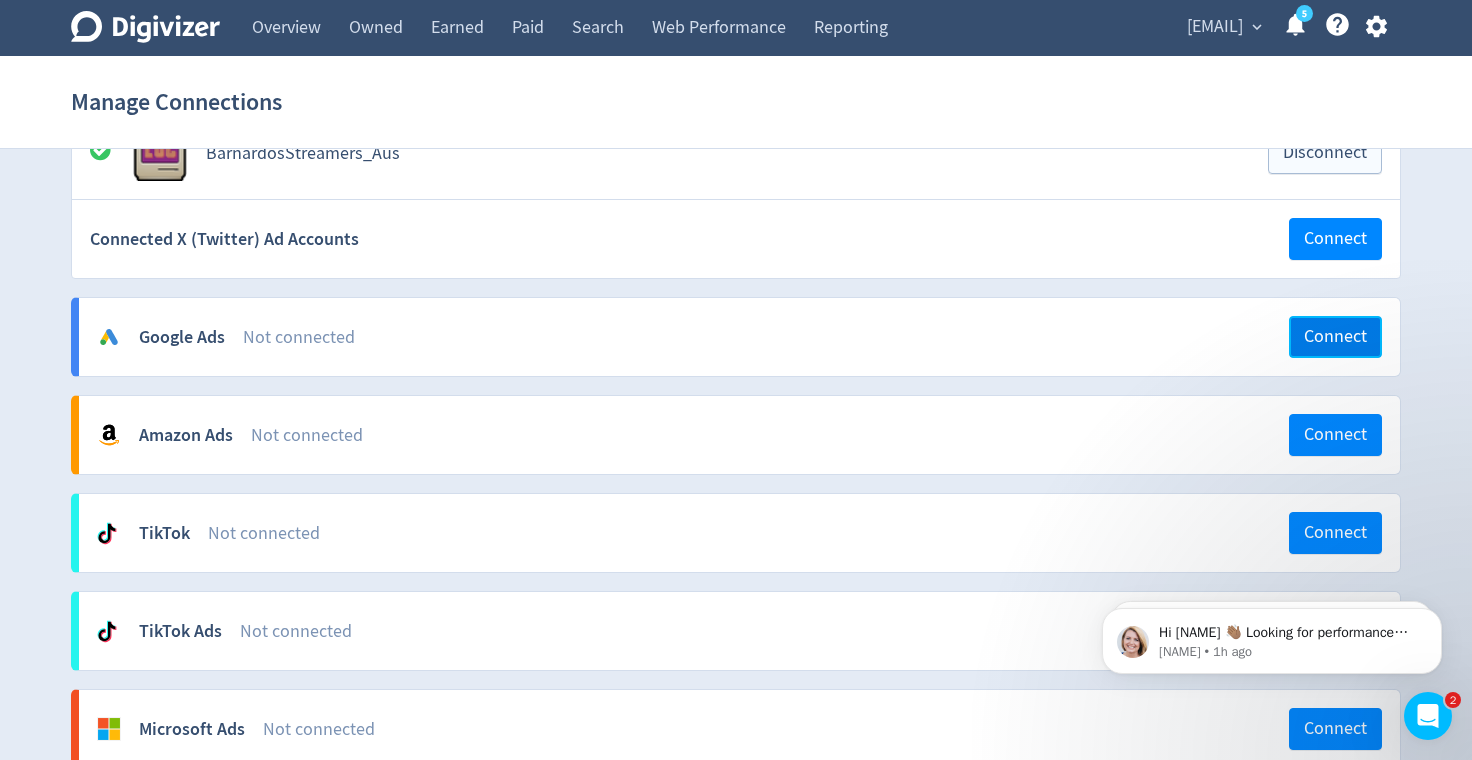 click on "Connect" at bounding box center (1335, 337) 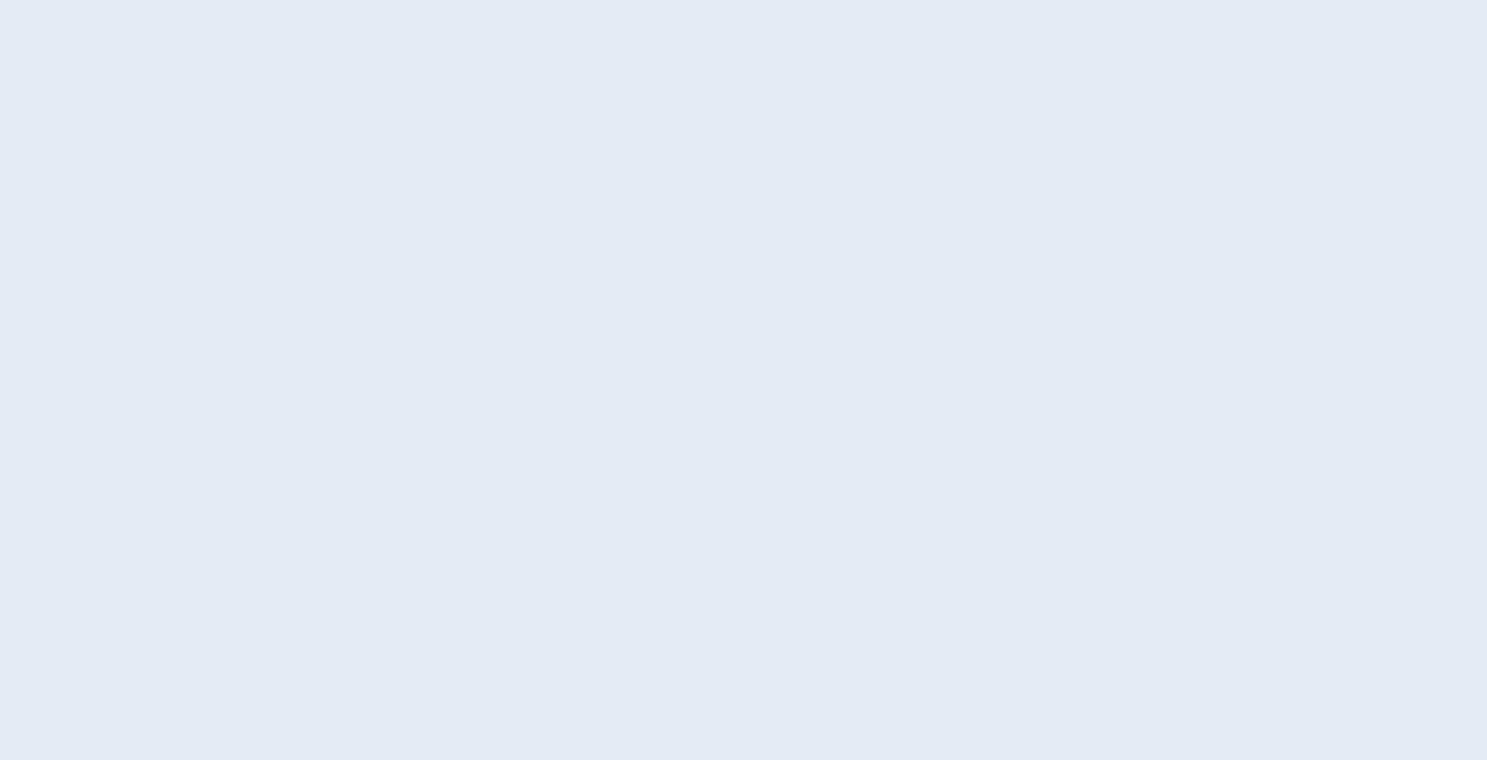 scroll, scrollTop: 0, scrollLeft: 0, axis: both 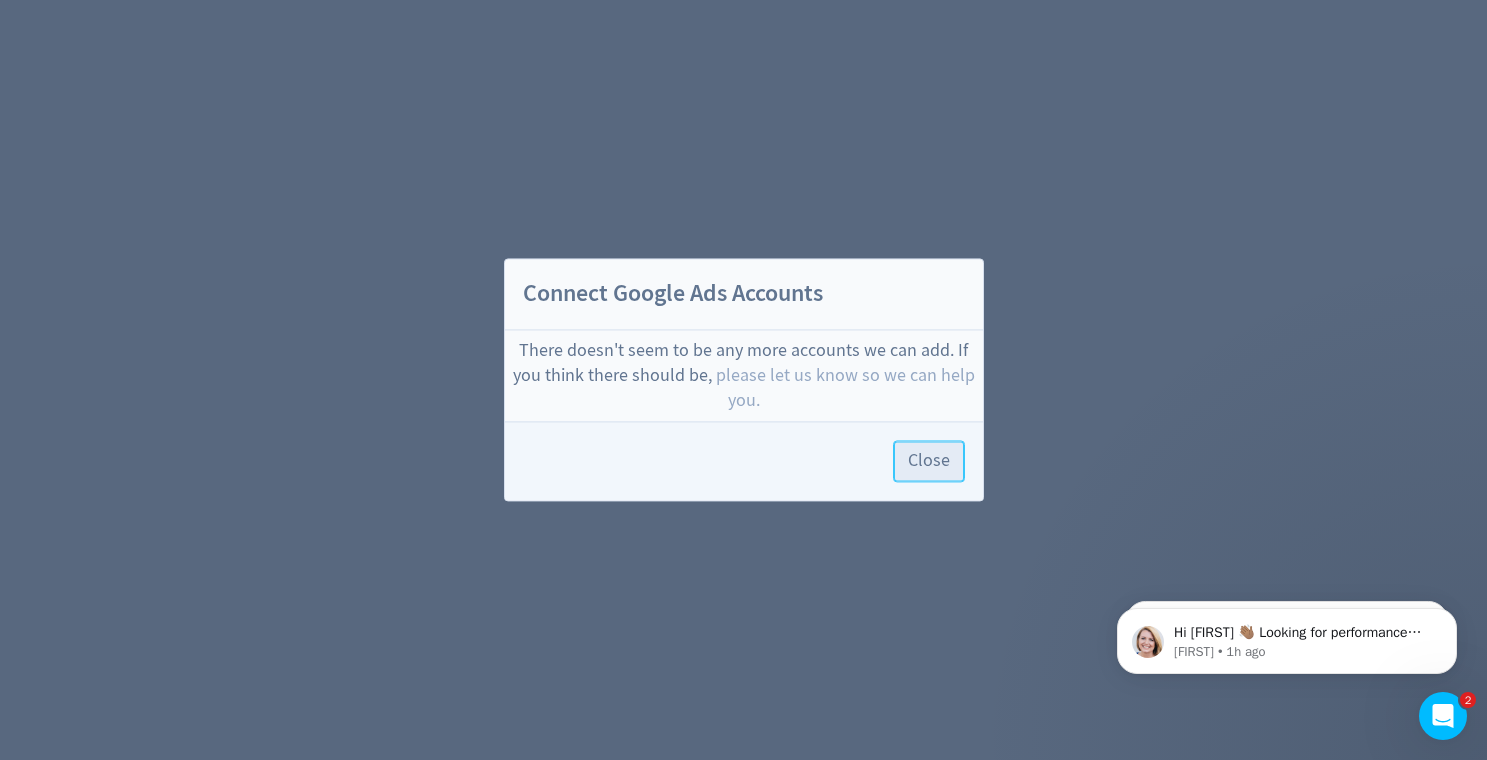 click on "Close" at bounding box center (929, 462) 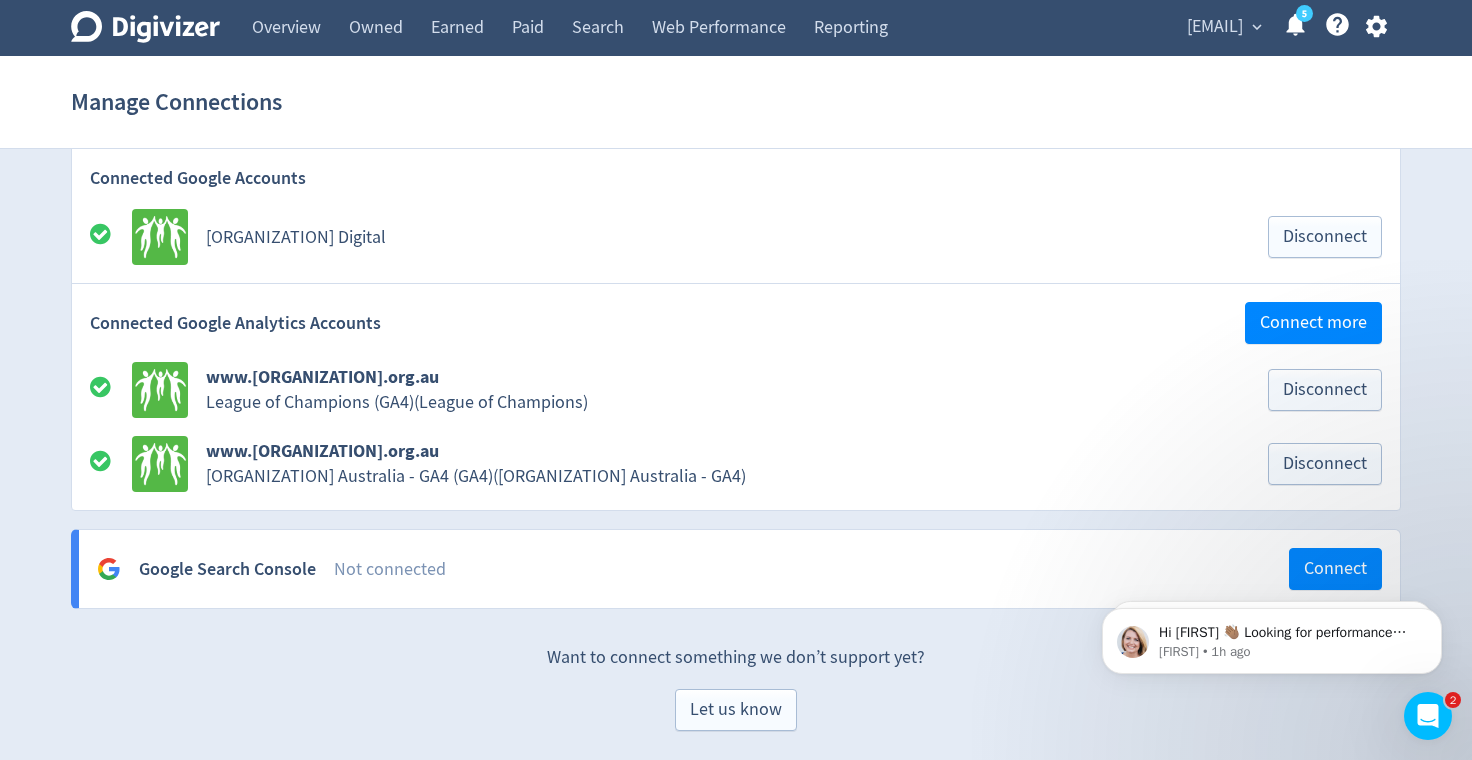 scroll, scrollTop: 1926, scrollLeft: 0, axis: vertical 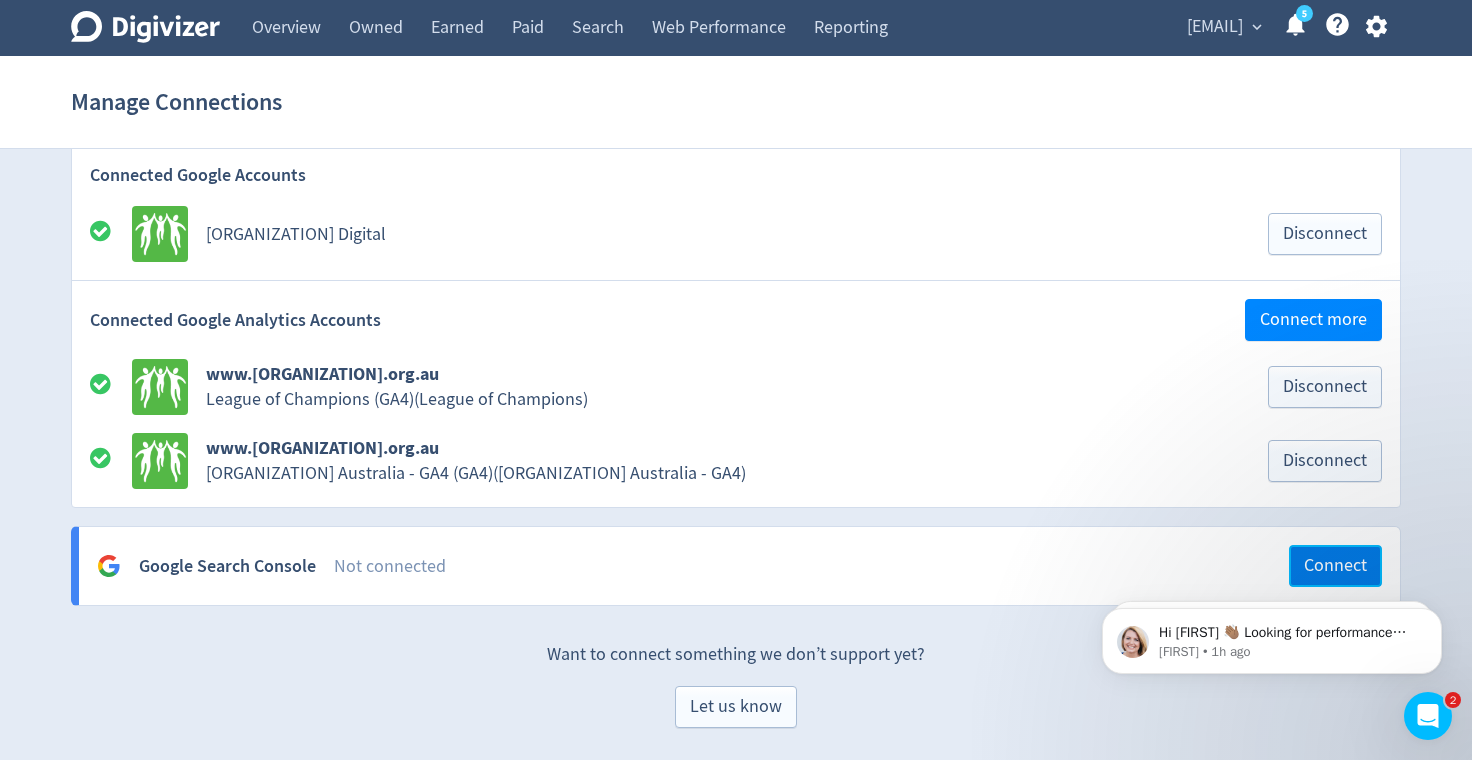 click on "Connect" at bounding box center (1335, 566) 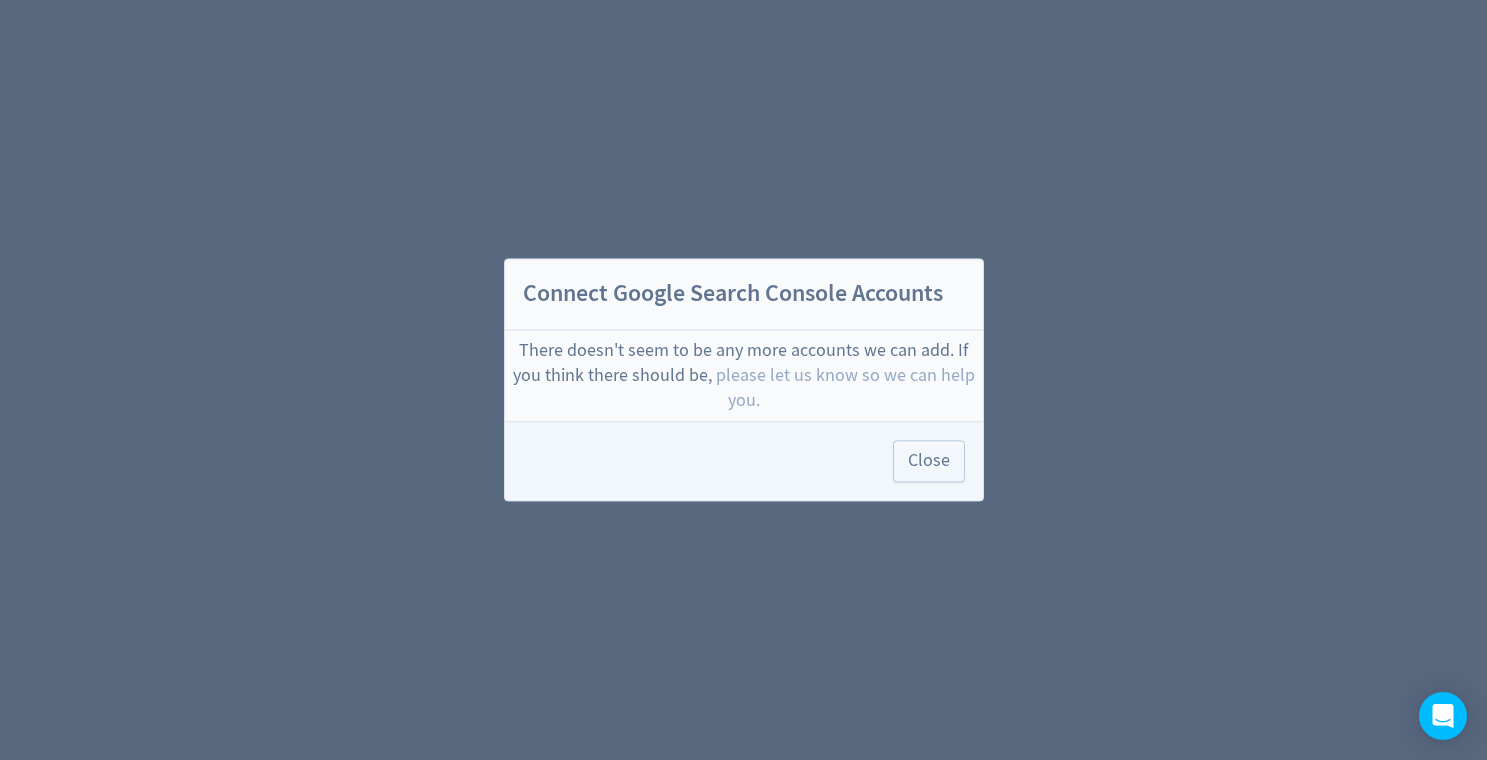 scroll, scrollTop: 0, scrollLeft: 0, axis: both 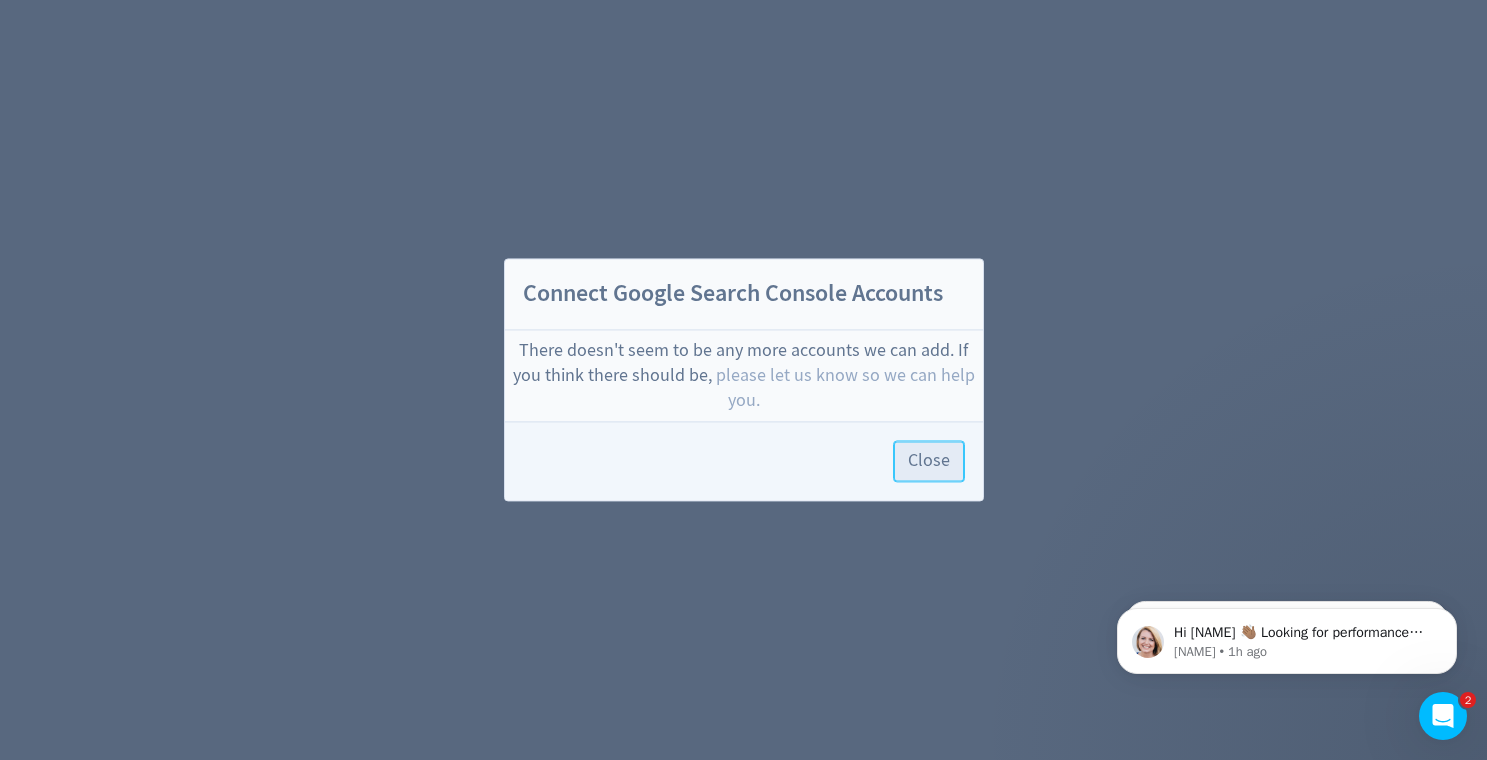 click on "Close" at bounding box center (929, 462) 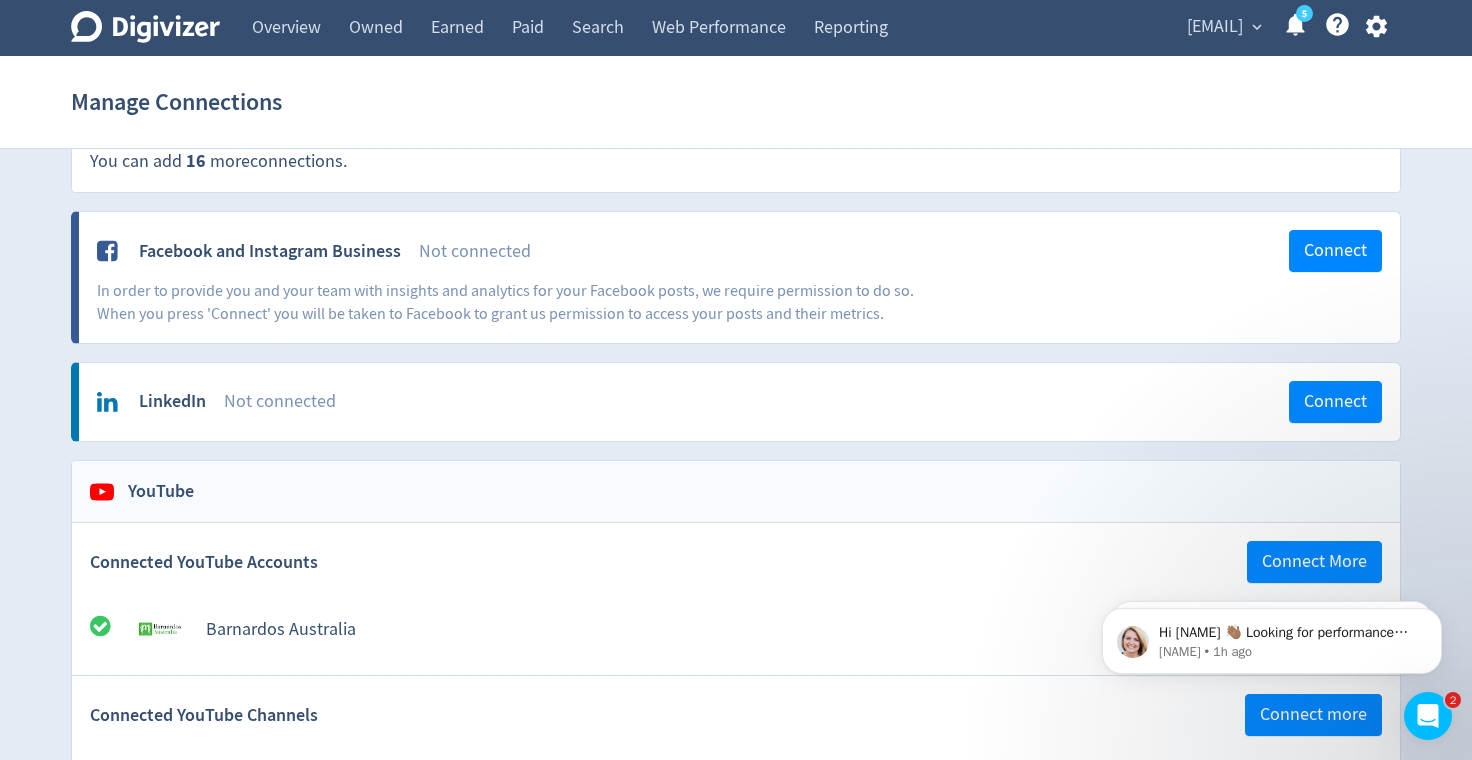 scroll, scrollTop: 0, scrollLeft: 0, axis: both 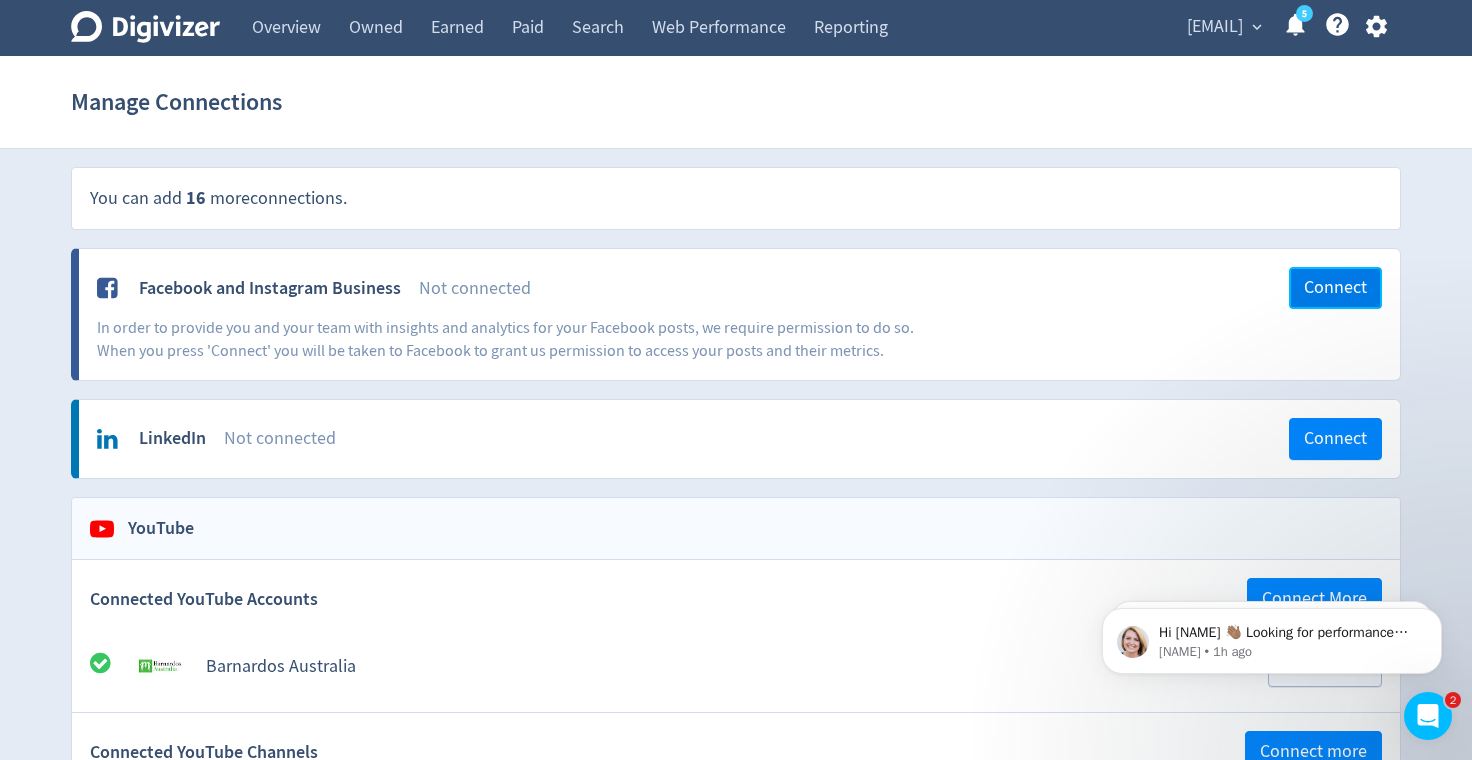 click on "Connect" at bounding box center [1335, 288] 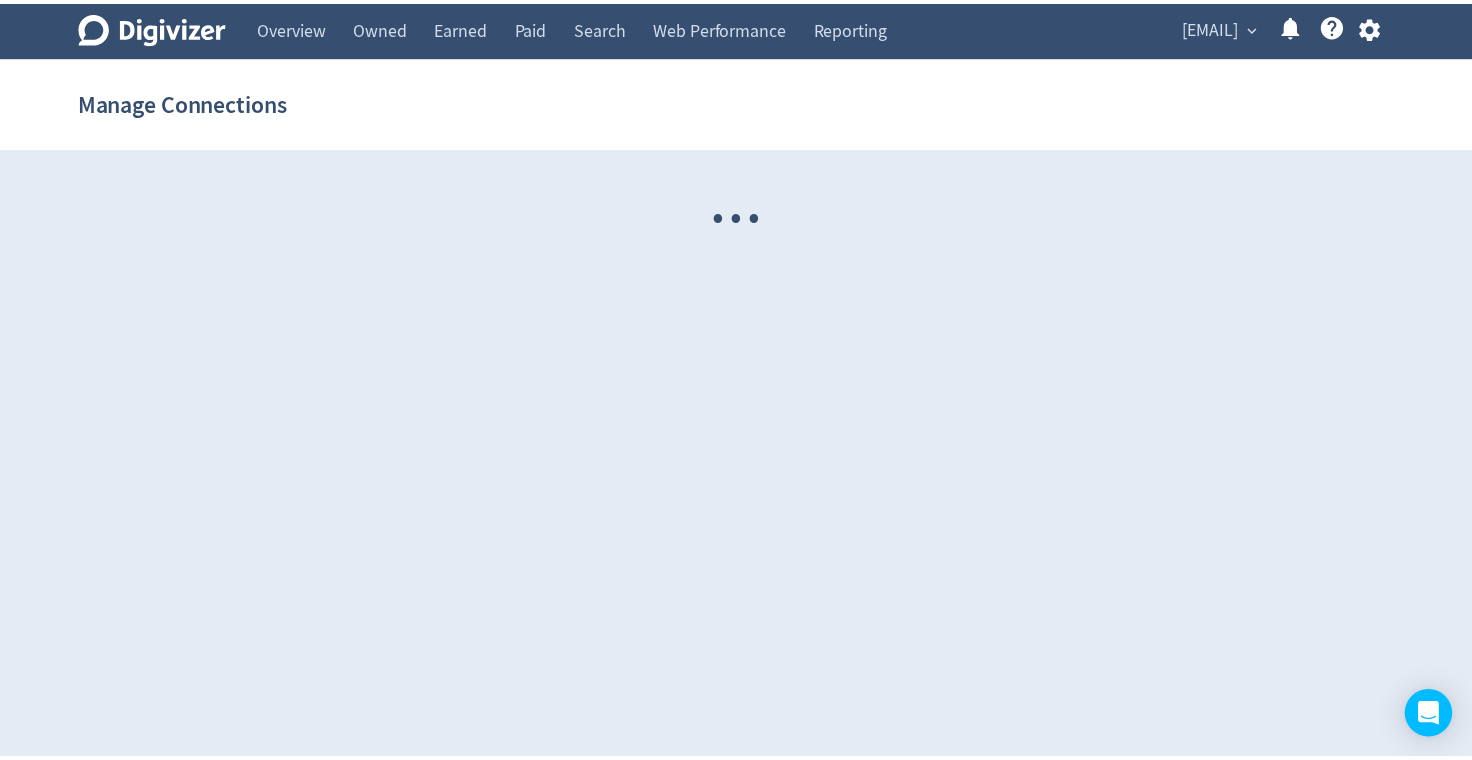 scroll, scrollTop: 0, scrollLeft: 0, axis: both 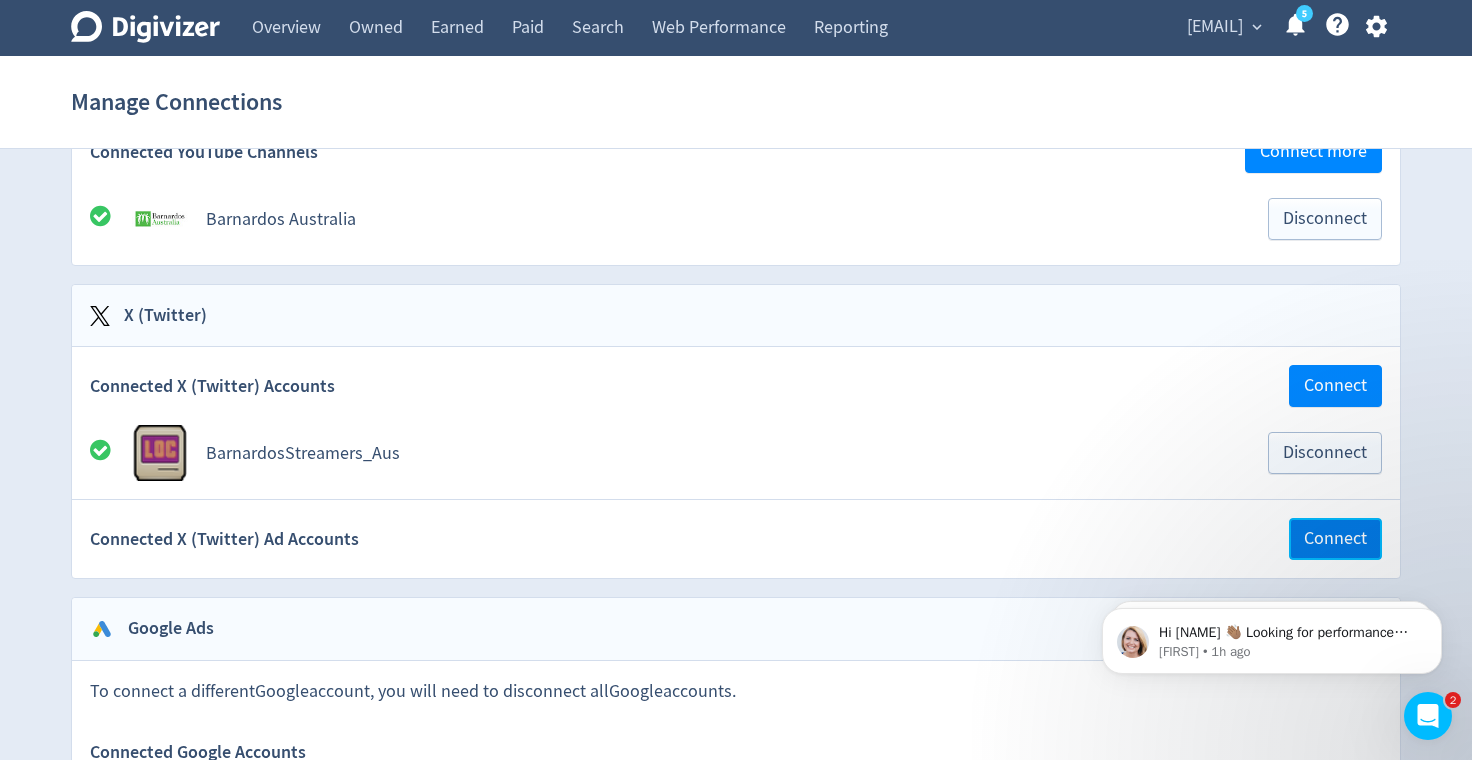 click on "Connect" at bounding box center [1335, 539] 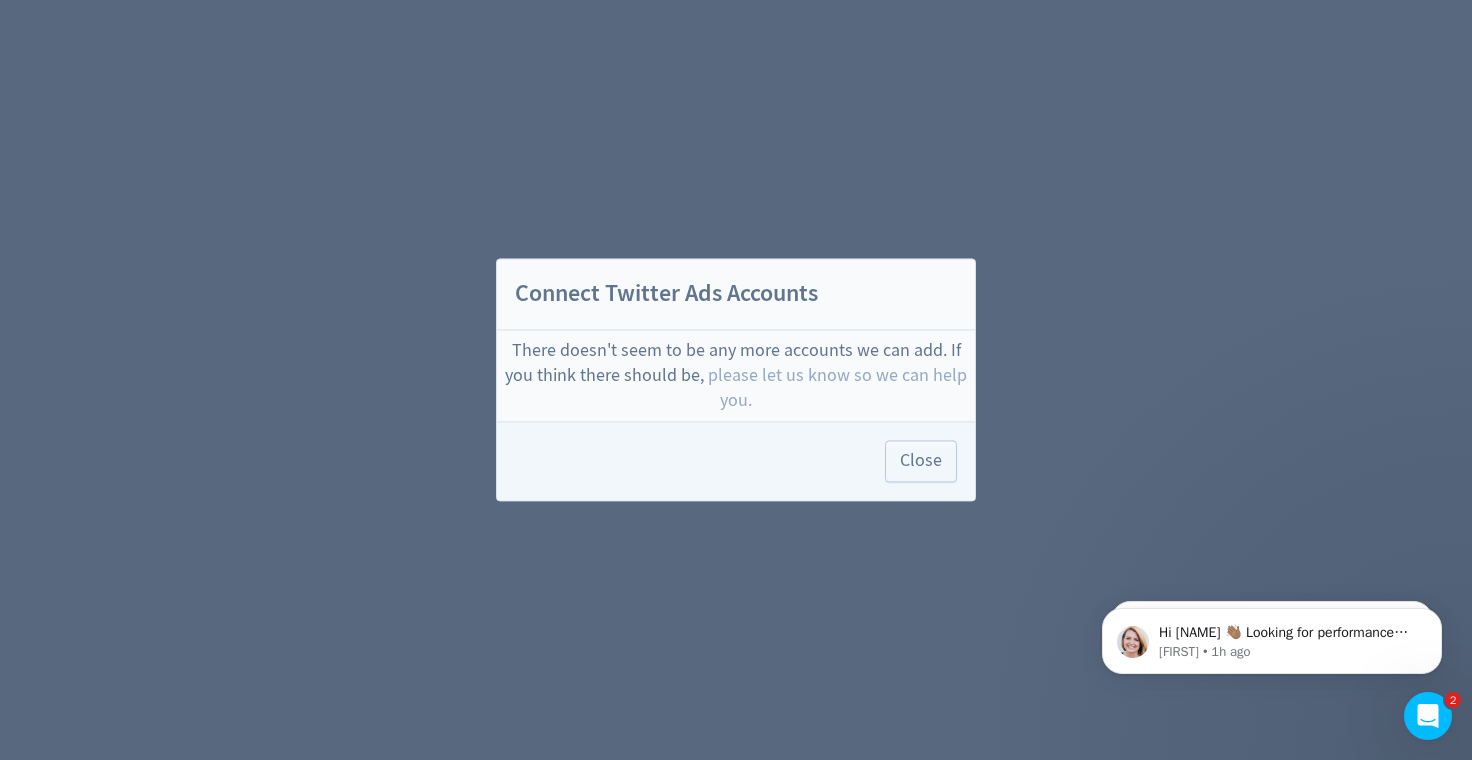 scroll, scrollTop: 0, scrollLeft: 0, axis: both 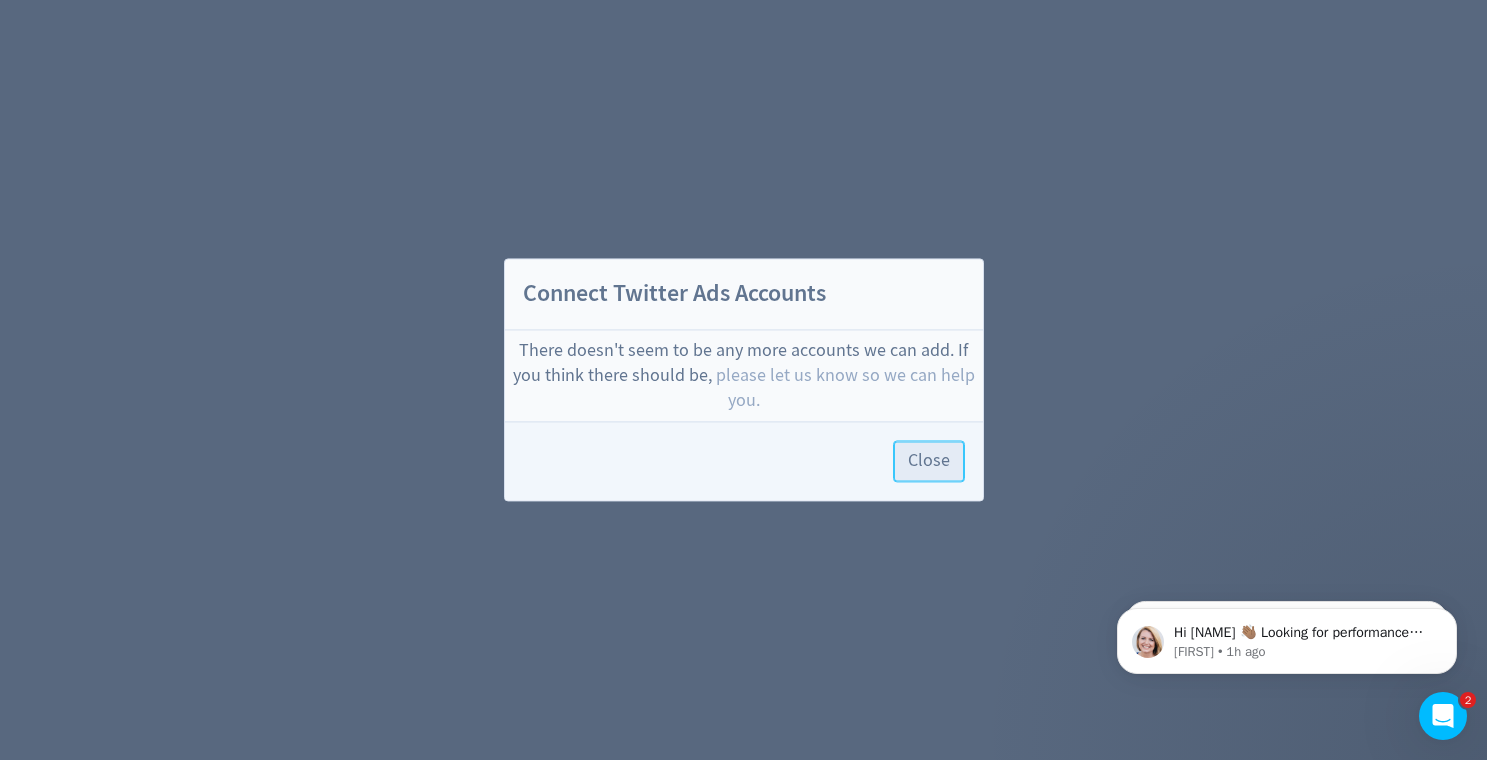 click on "Close" at bounding box center [929, 462] 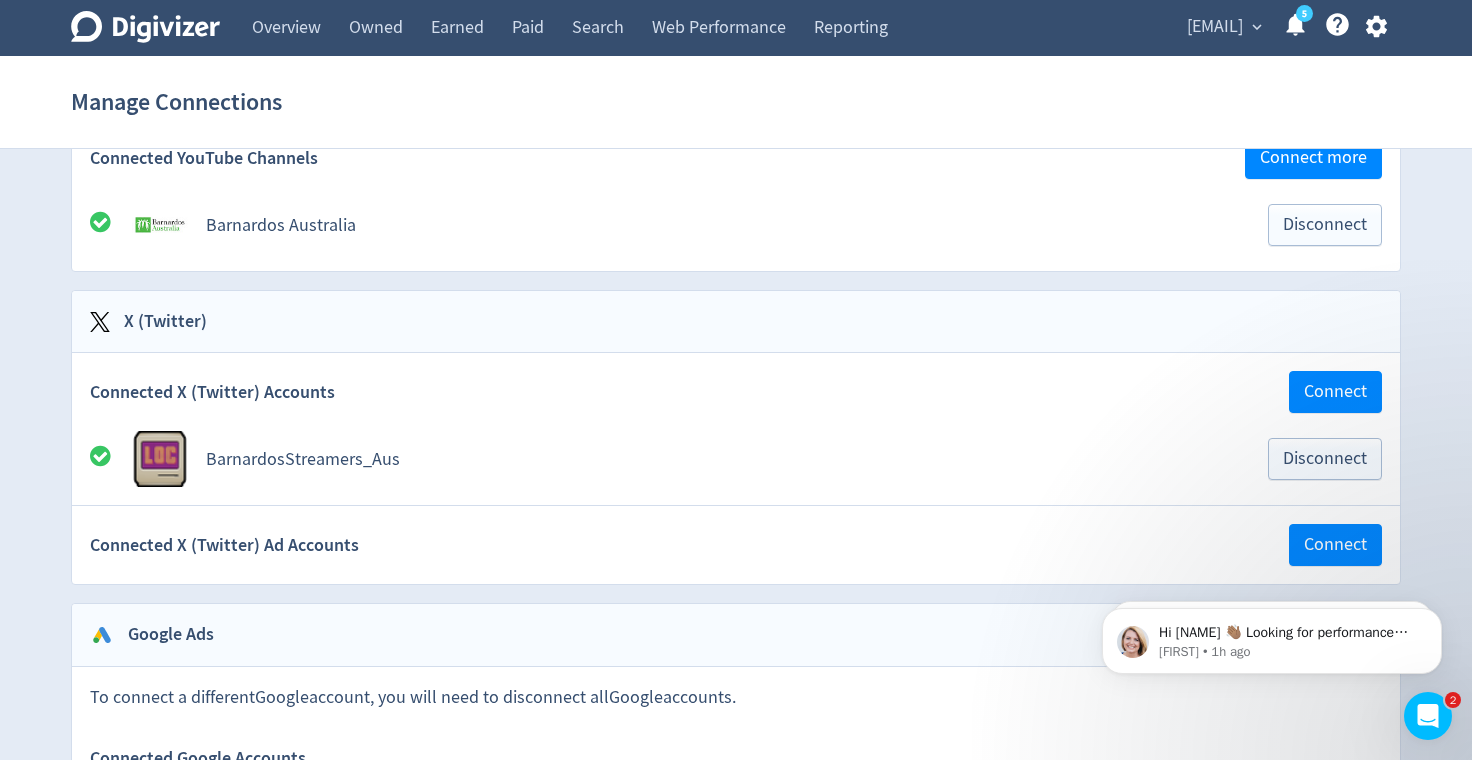 scroll, scrollTop: 700, scrollLeft: 0, axis: vertical 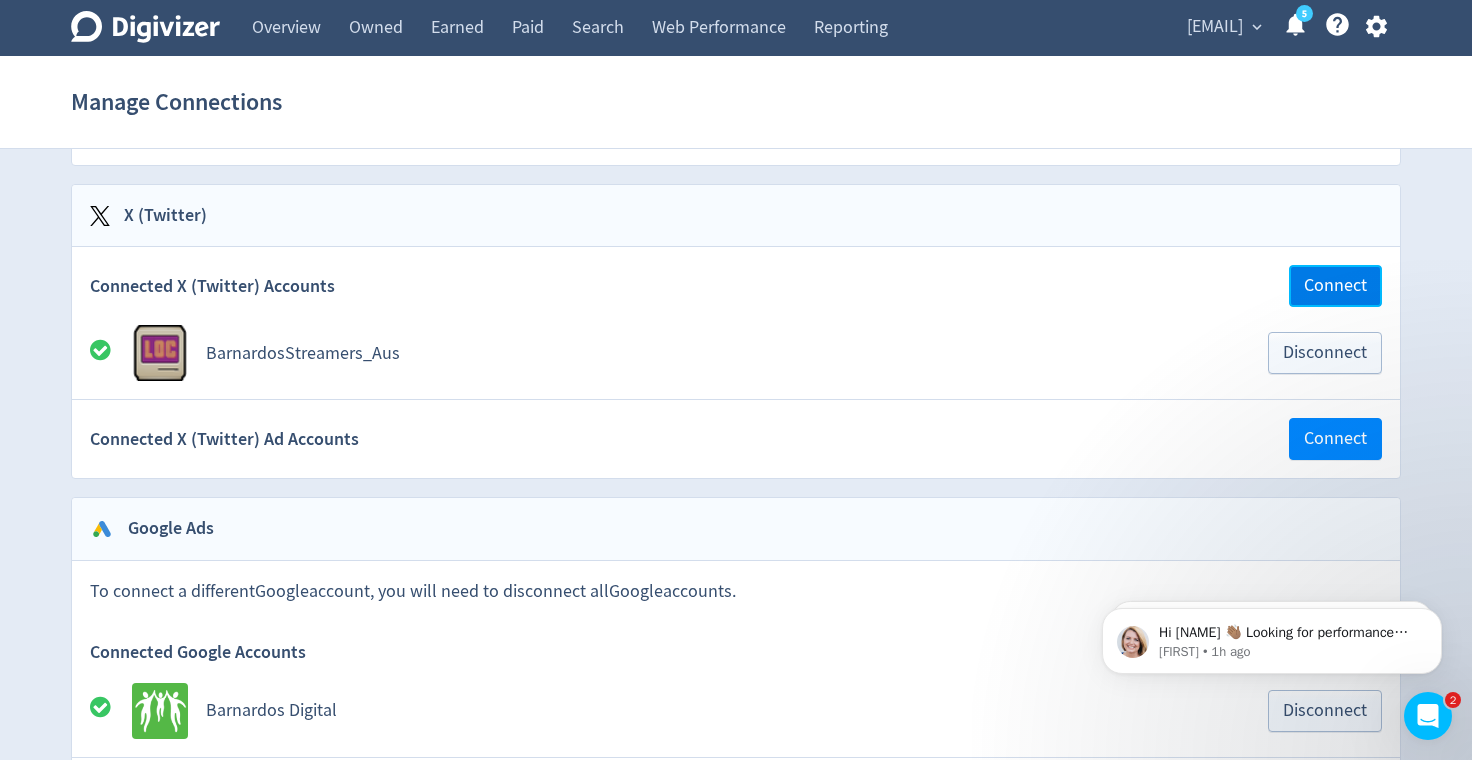 click on "Connect" at bounding box center (1335, 286) 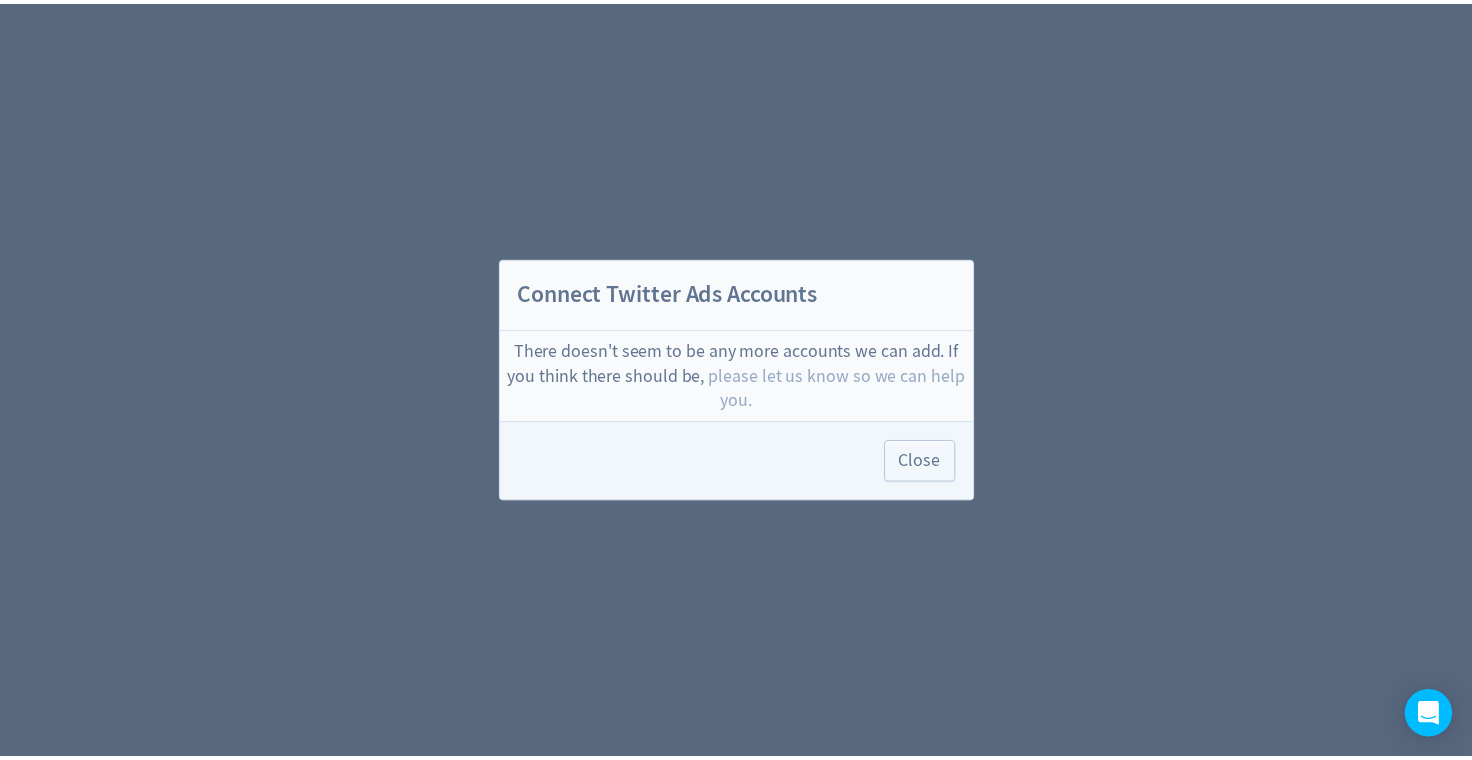 scroll, scrollTop: 0, scrollLeft: 0, axis: both 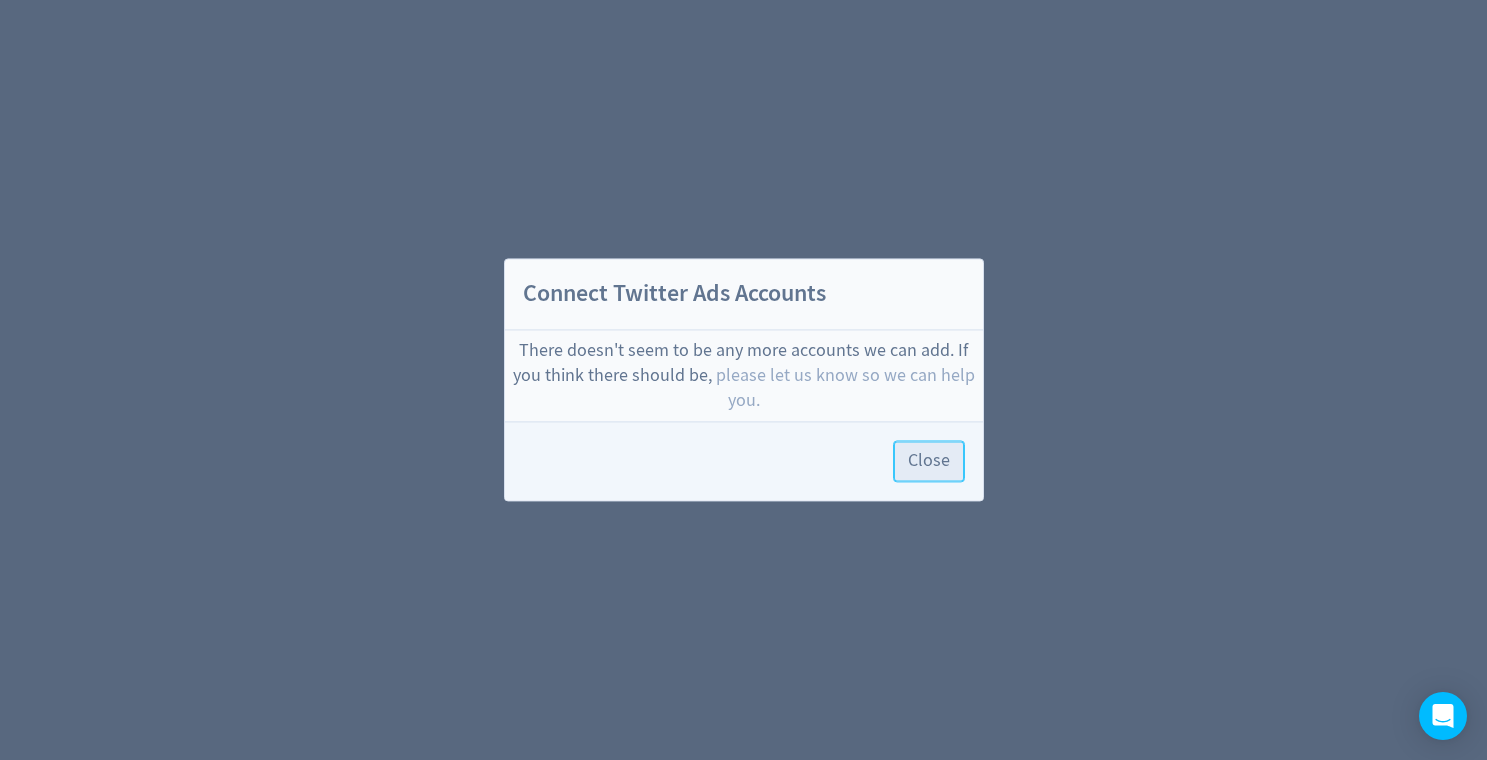 click on "Close" at bounding box center (929, 462) 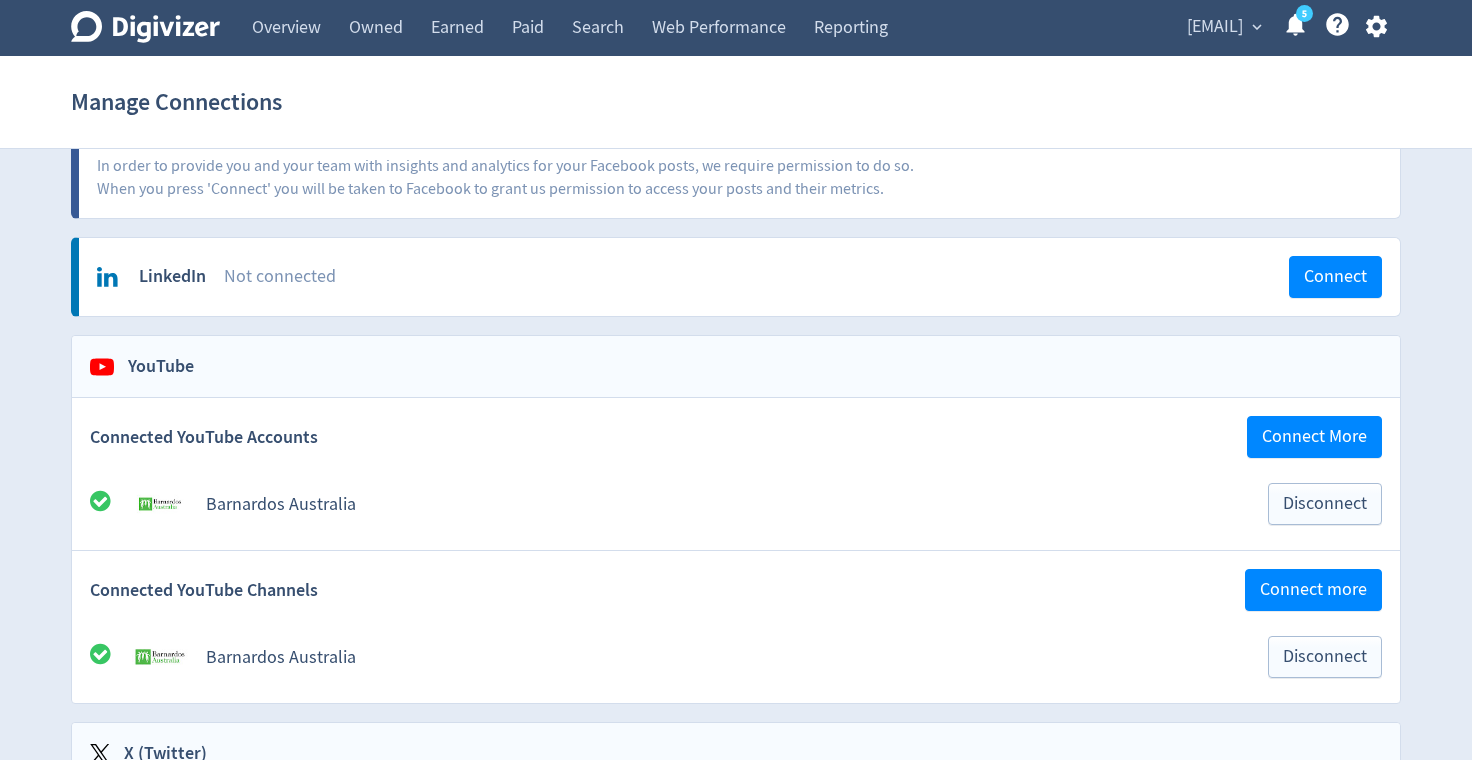 scroll, scrollTop: 0, scrollLeft: 0, axis: both 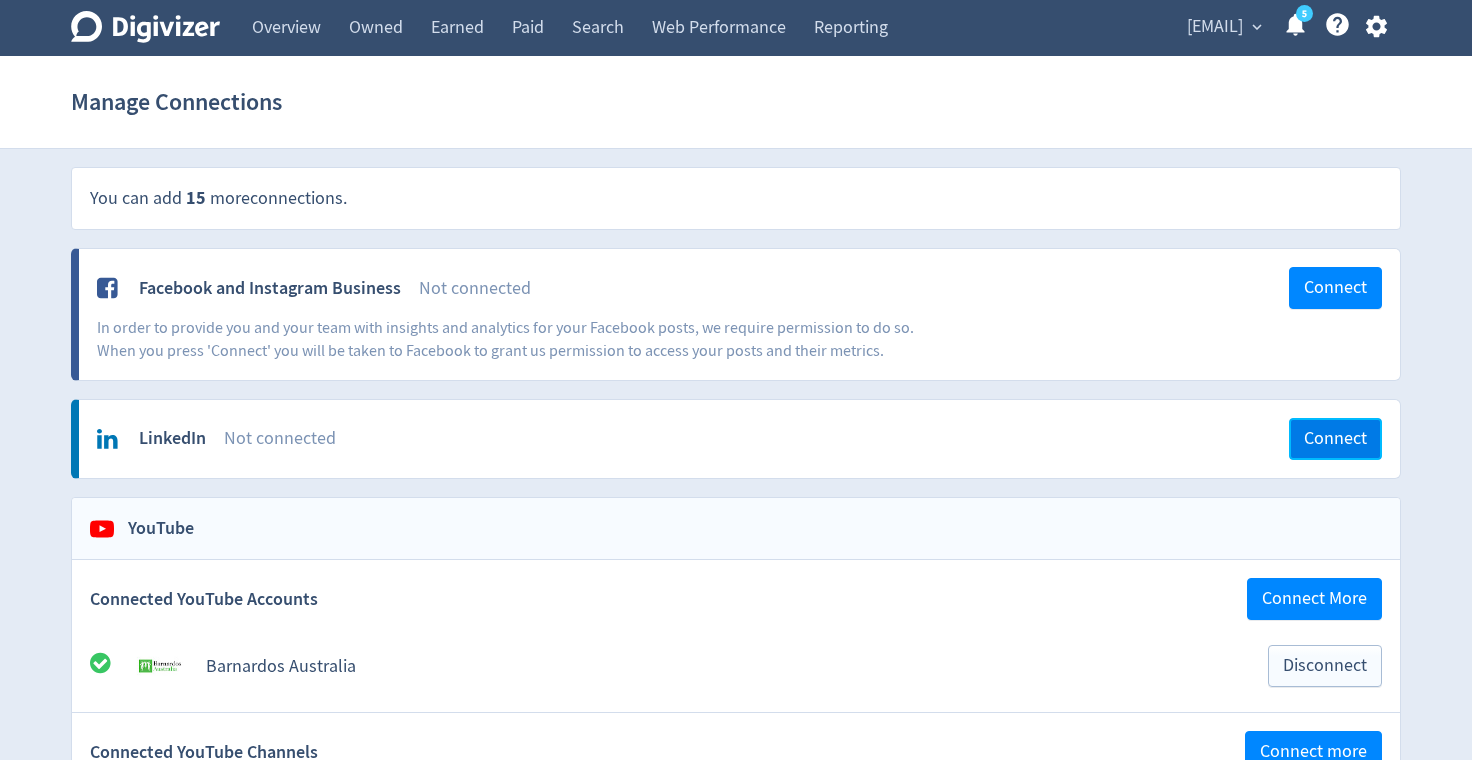 click on "Connect" at bounding box center (1335, 439) 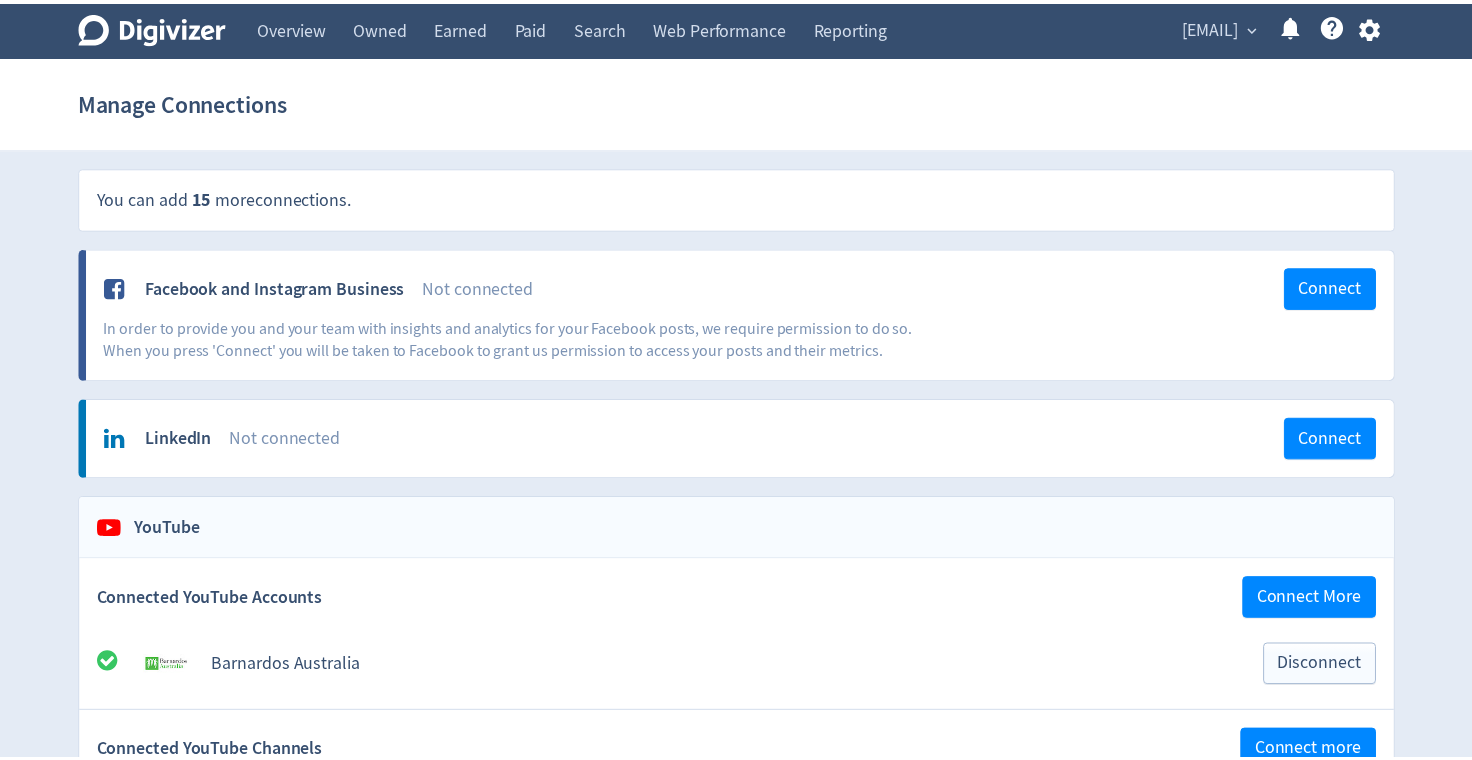 scroll, scrollTop: 0, scrollLeft: 0, axis: both 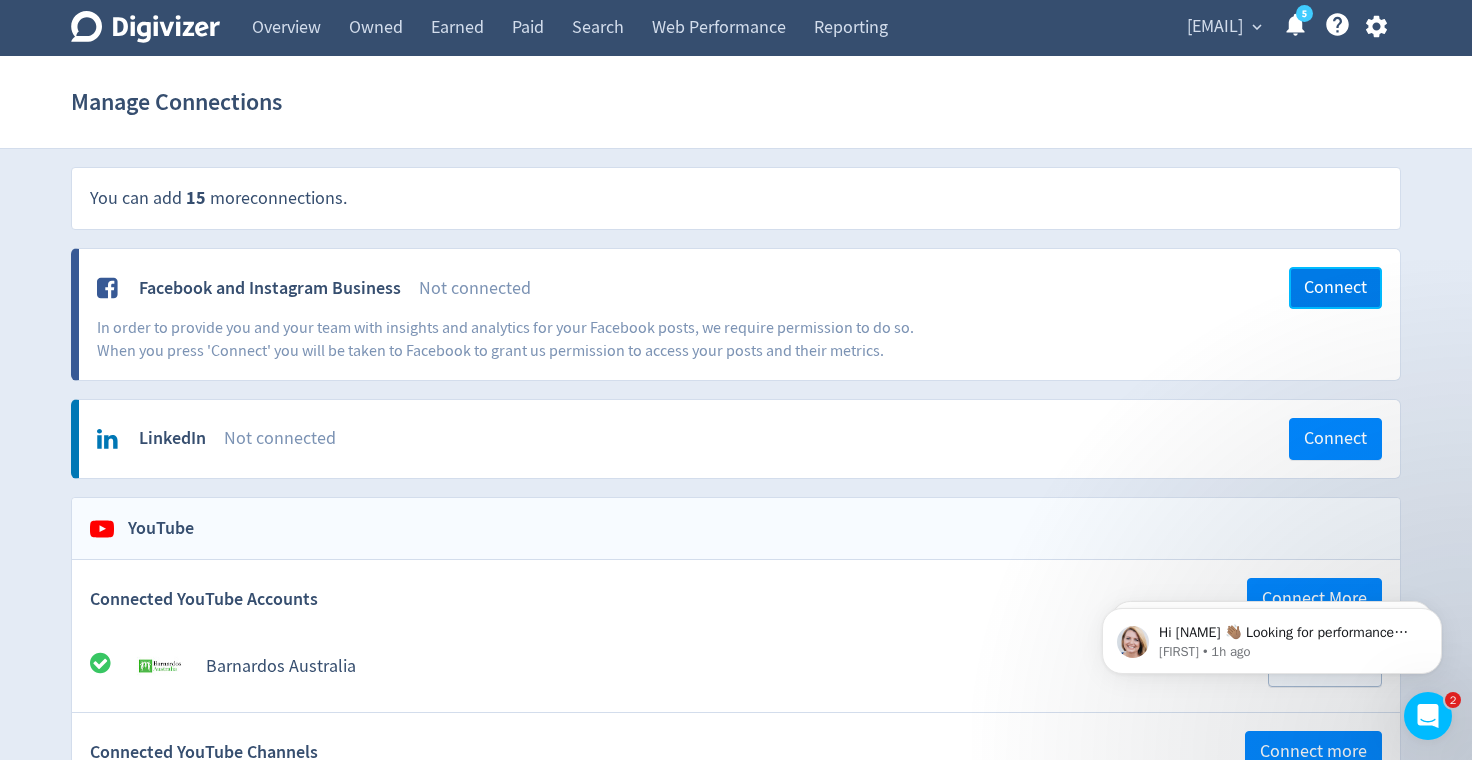 click on "Connect" at bounding box center [1335, 288] 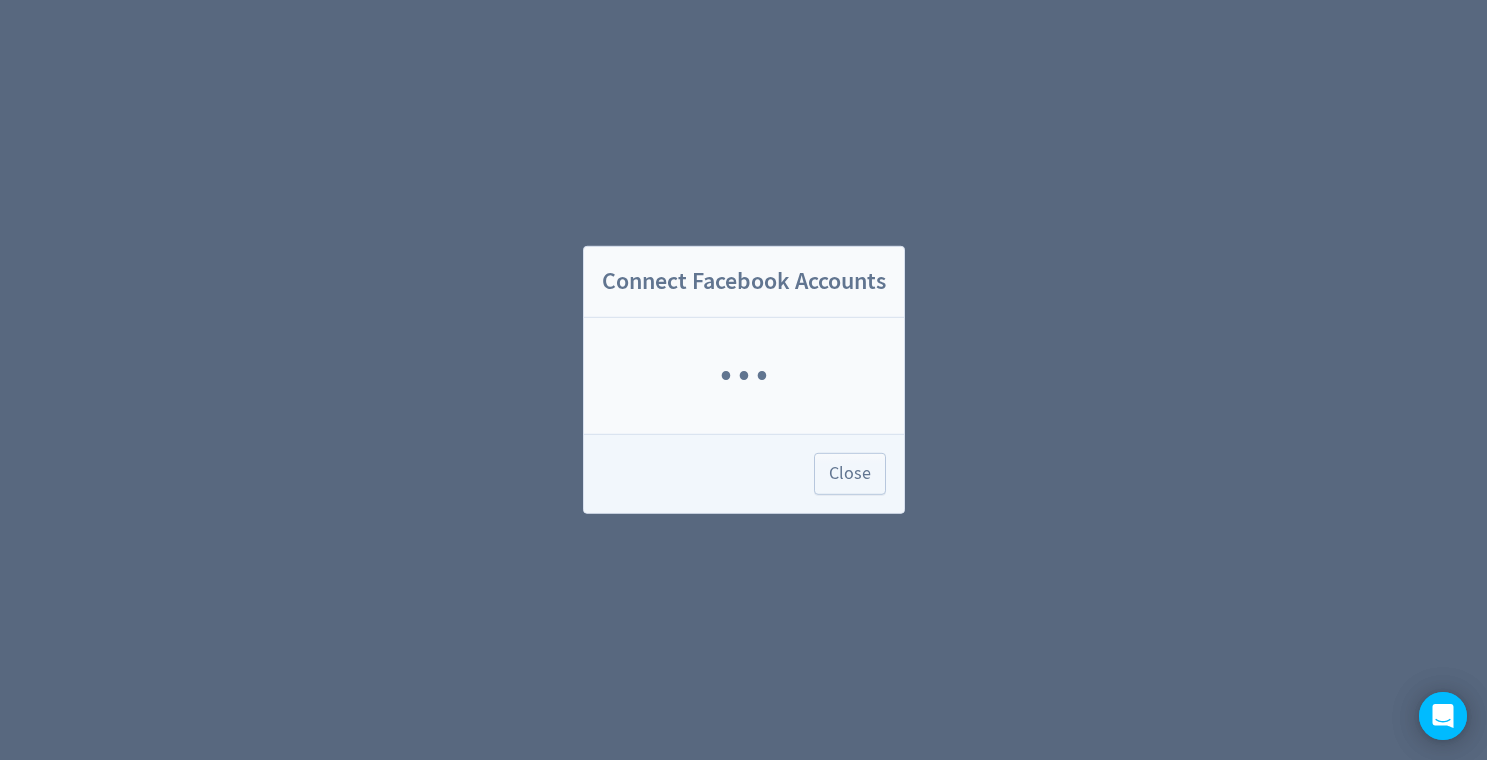 scroll, scrollTop: 0, scrollLeft: 0, axis: both 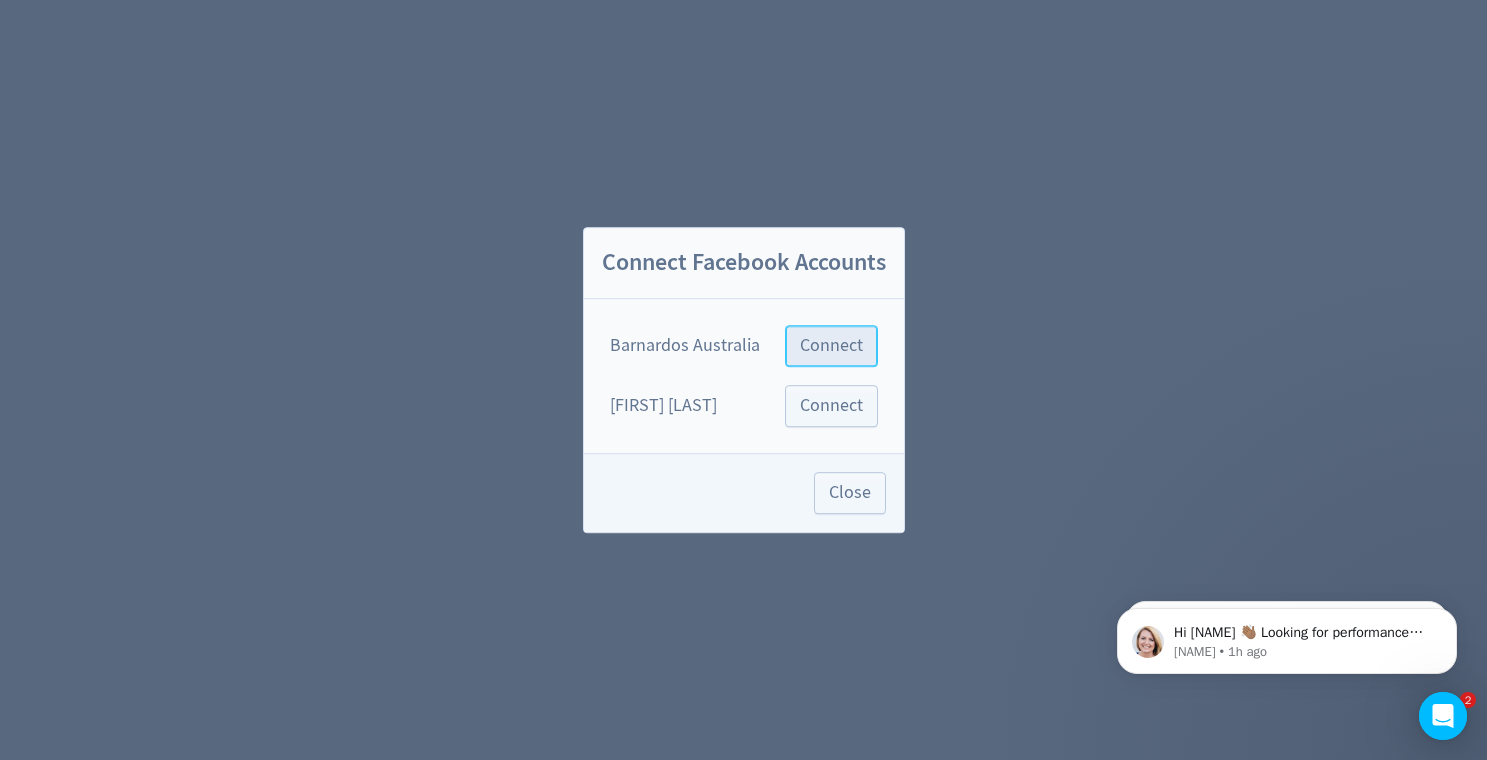 click on "Connect" at bounding box center (831, 346) 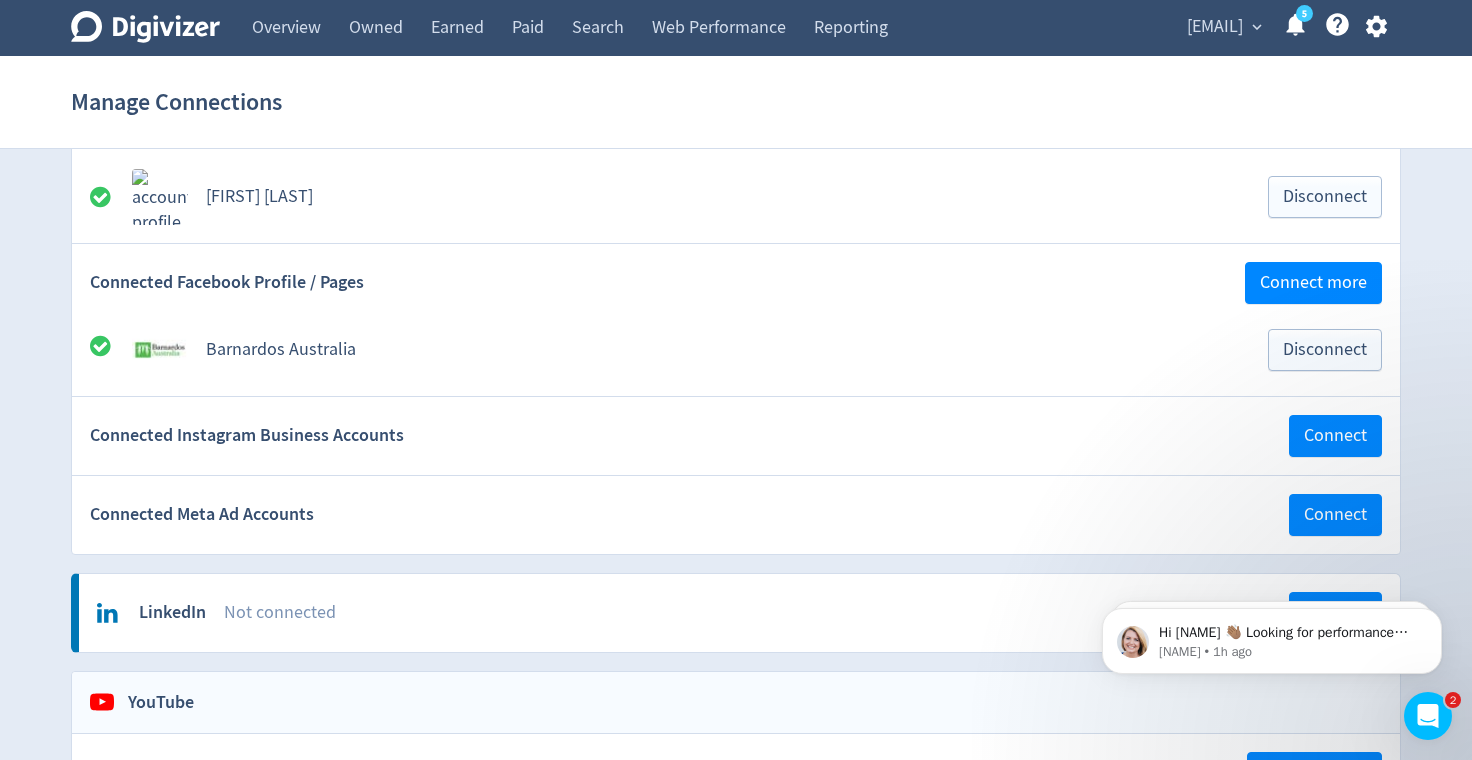 scroll, scrollTop: 300, scrollLeft: 0, axis: vertical 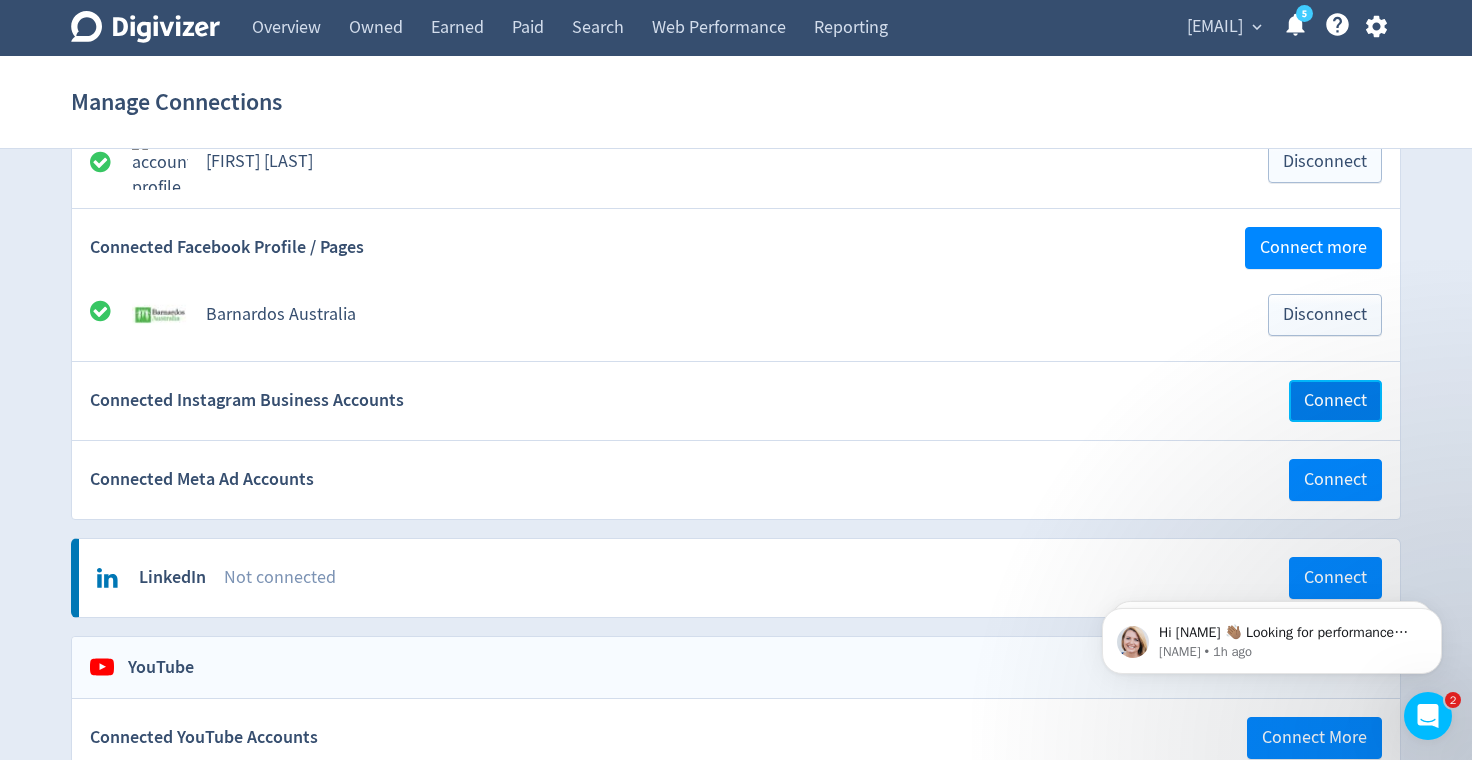 click on "Connect" at bounding box center [1335, 401] 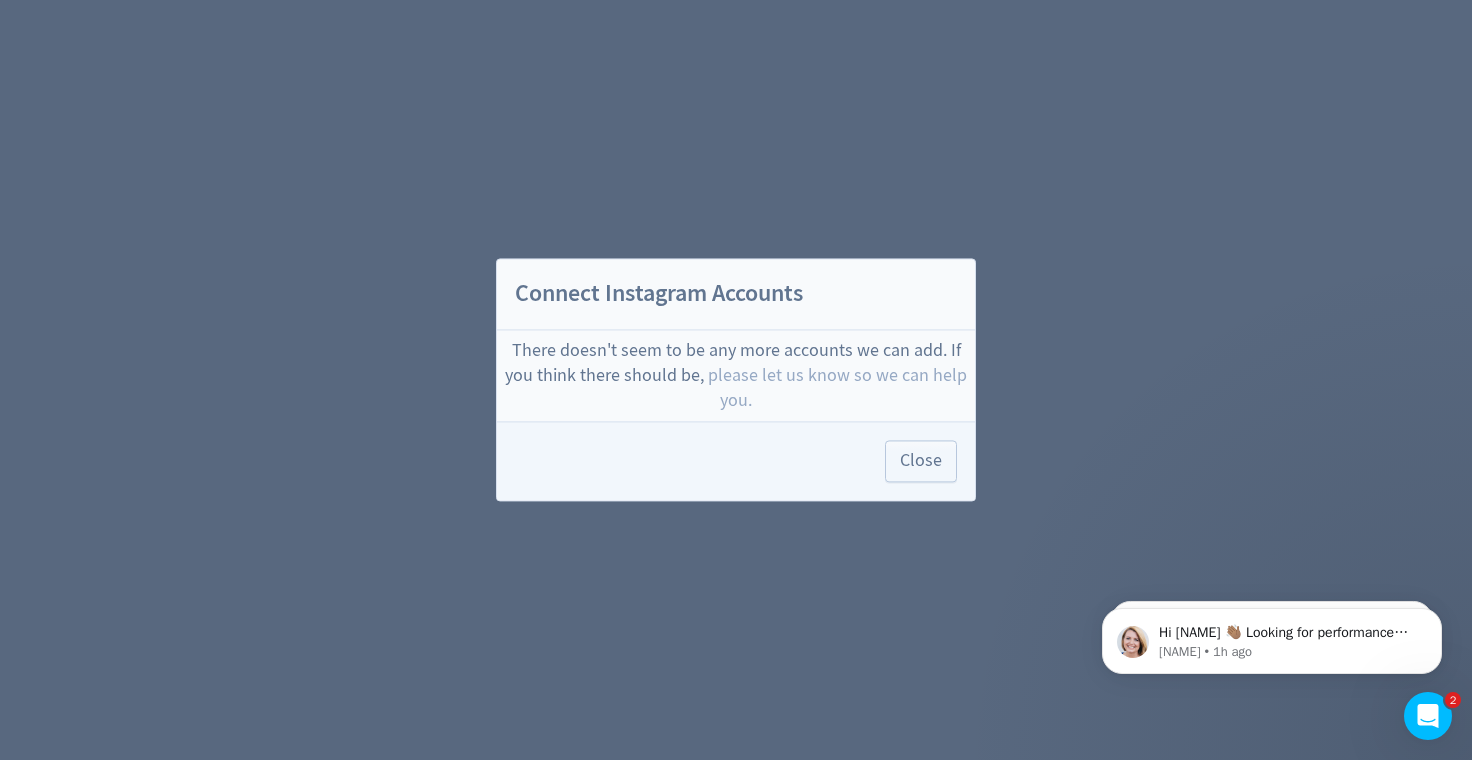 scroll, scrollTop: 0, scrollLeft: 0, axis: both 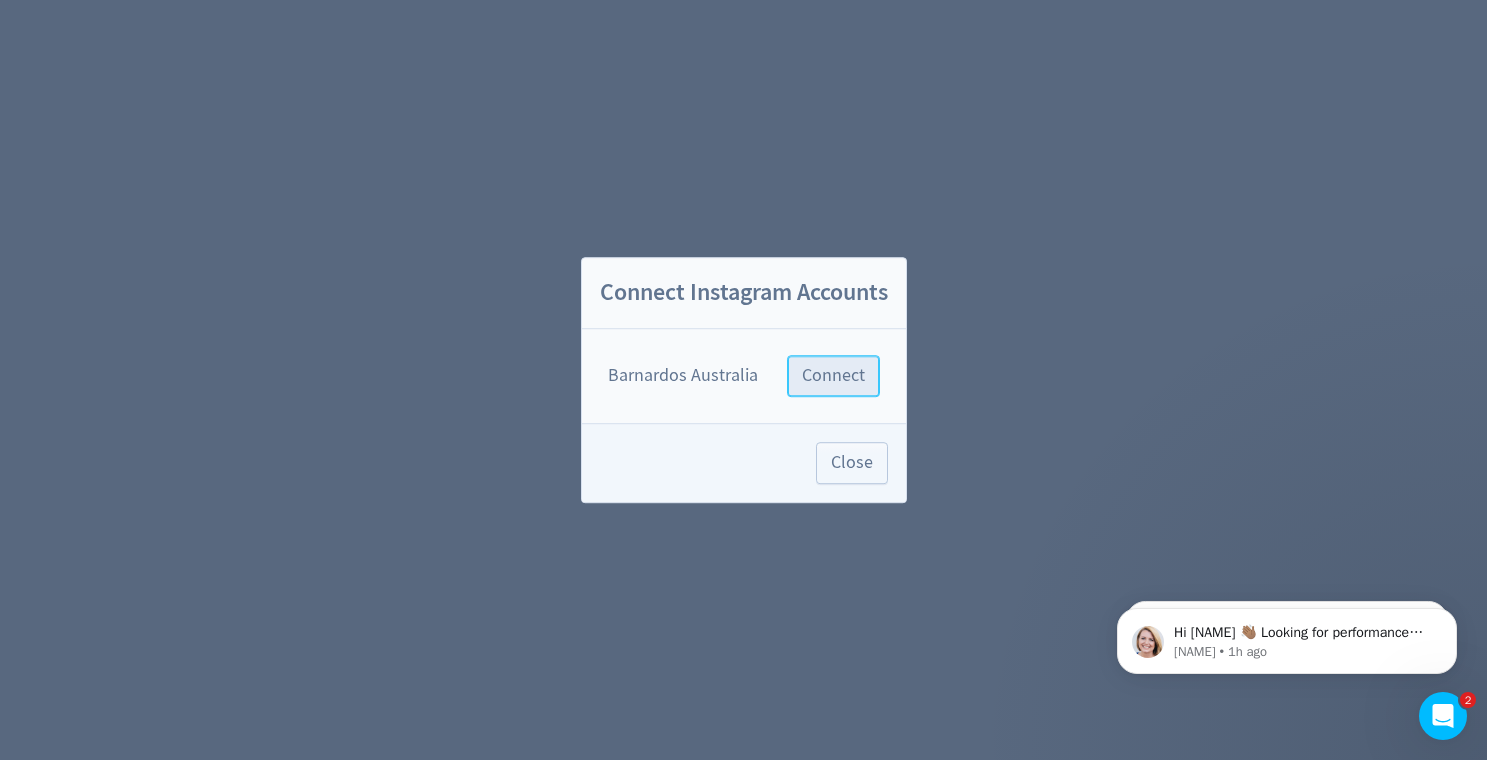 click on "Connect" at bounding box center (833, 376) 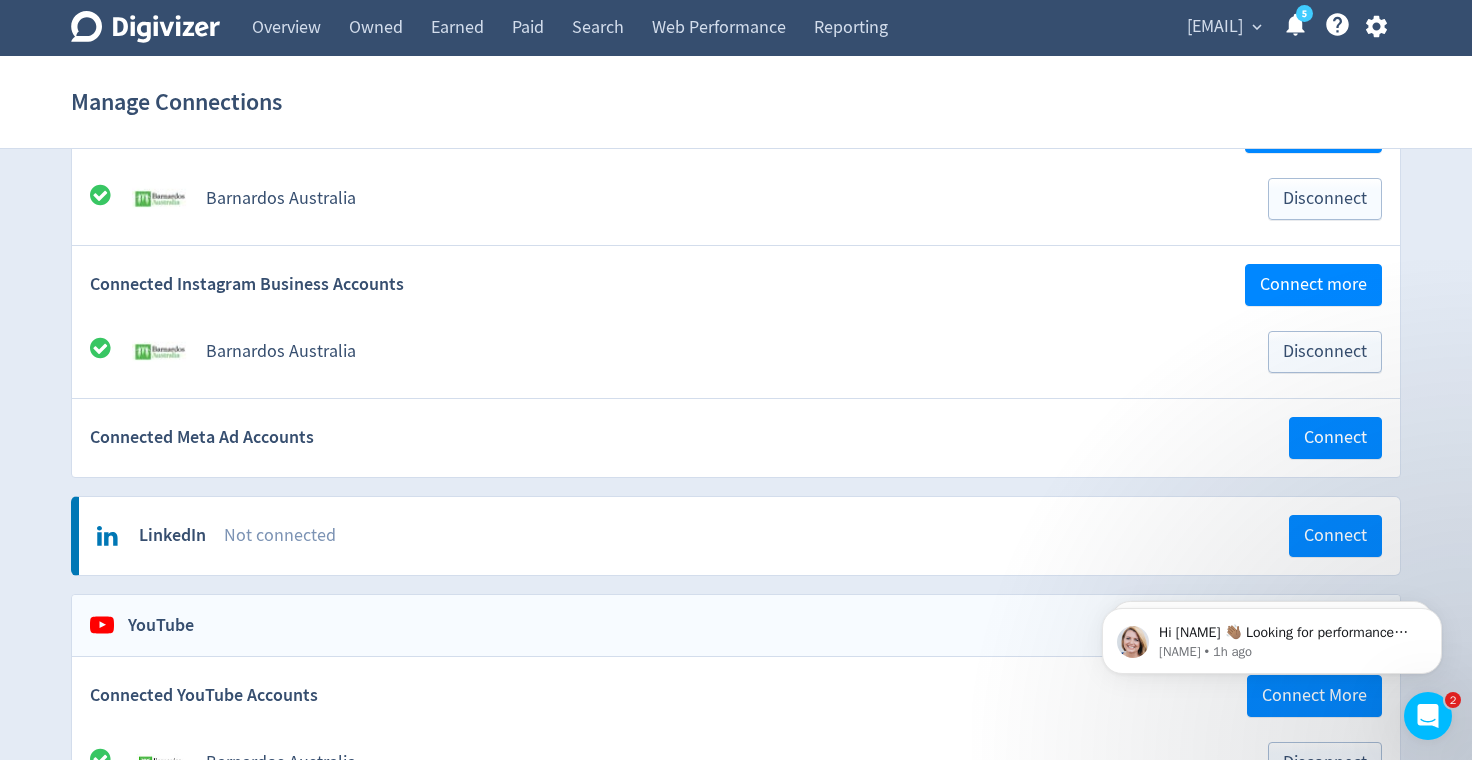 scroll, scrollTop: 400, scrollLeft: 0, axis: vertical 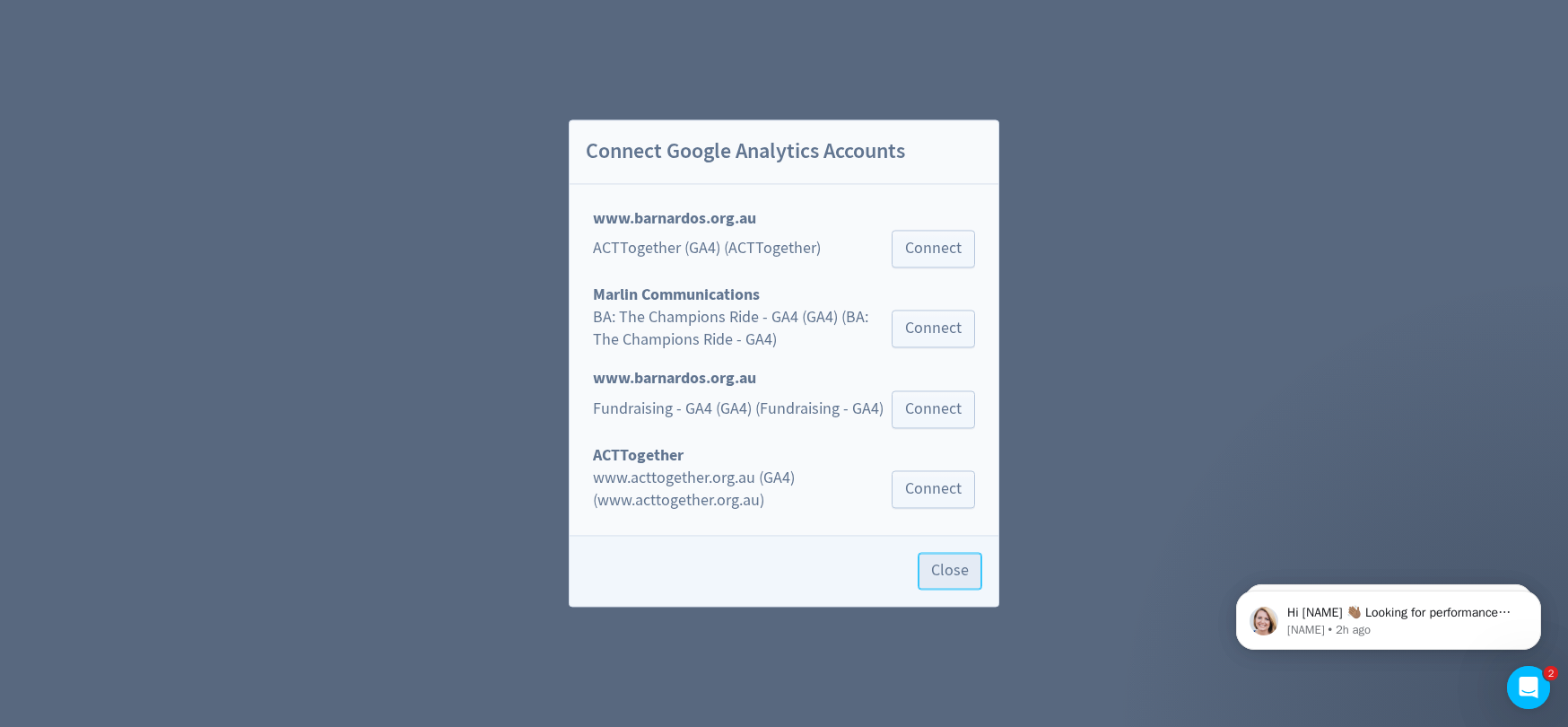 click on "Close" at bounding box center (950, 572) 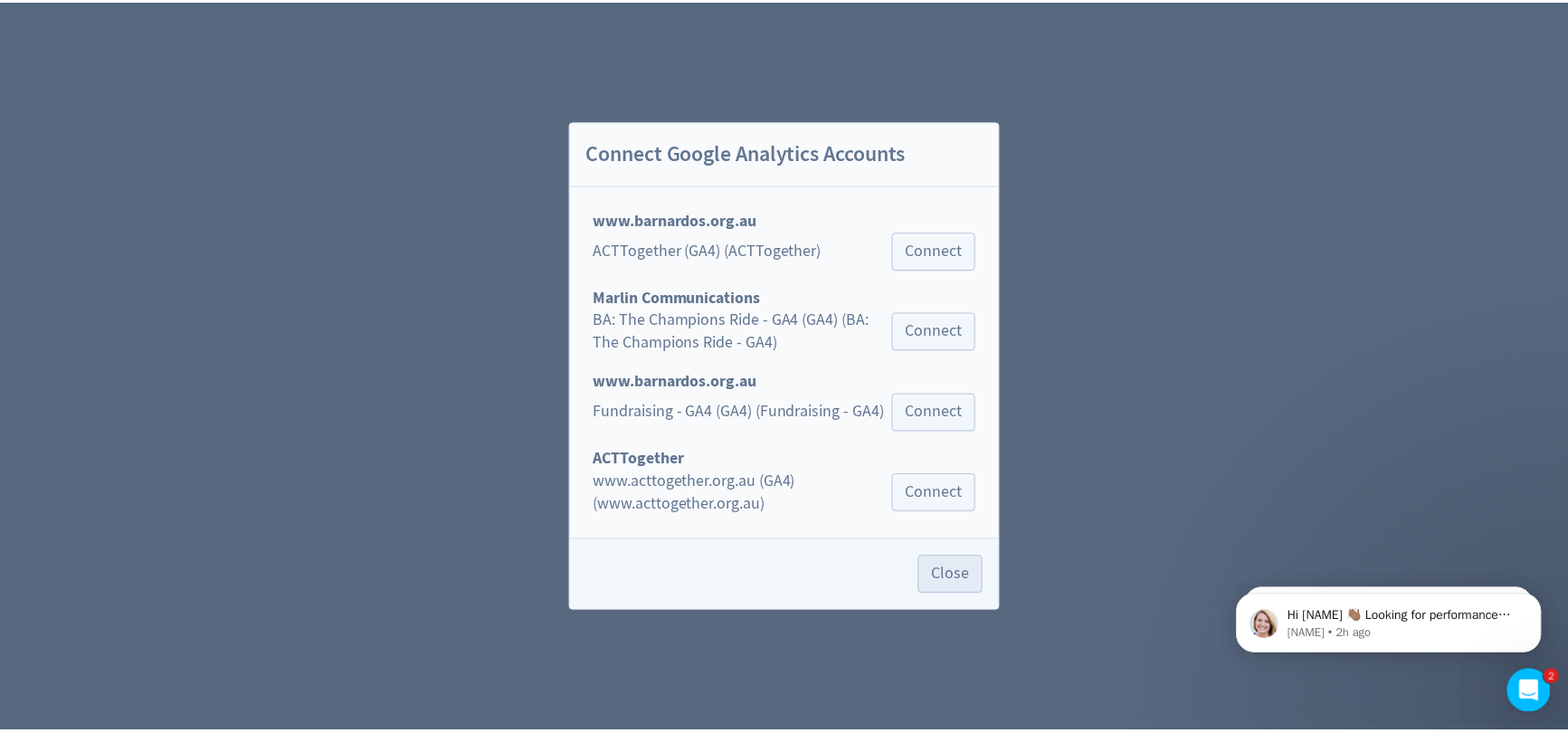 scroll, scrollTop: 0, scrollLeft: 0, axis: both 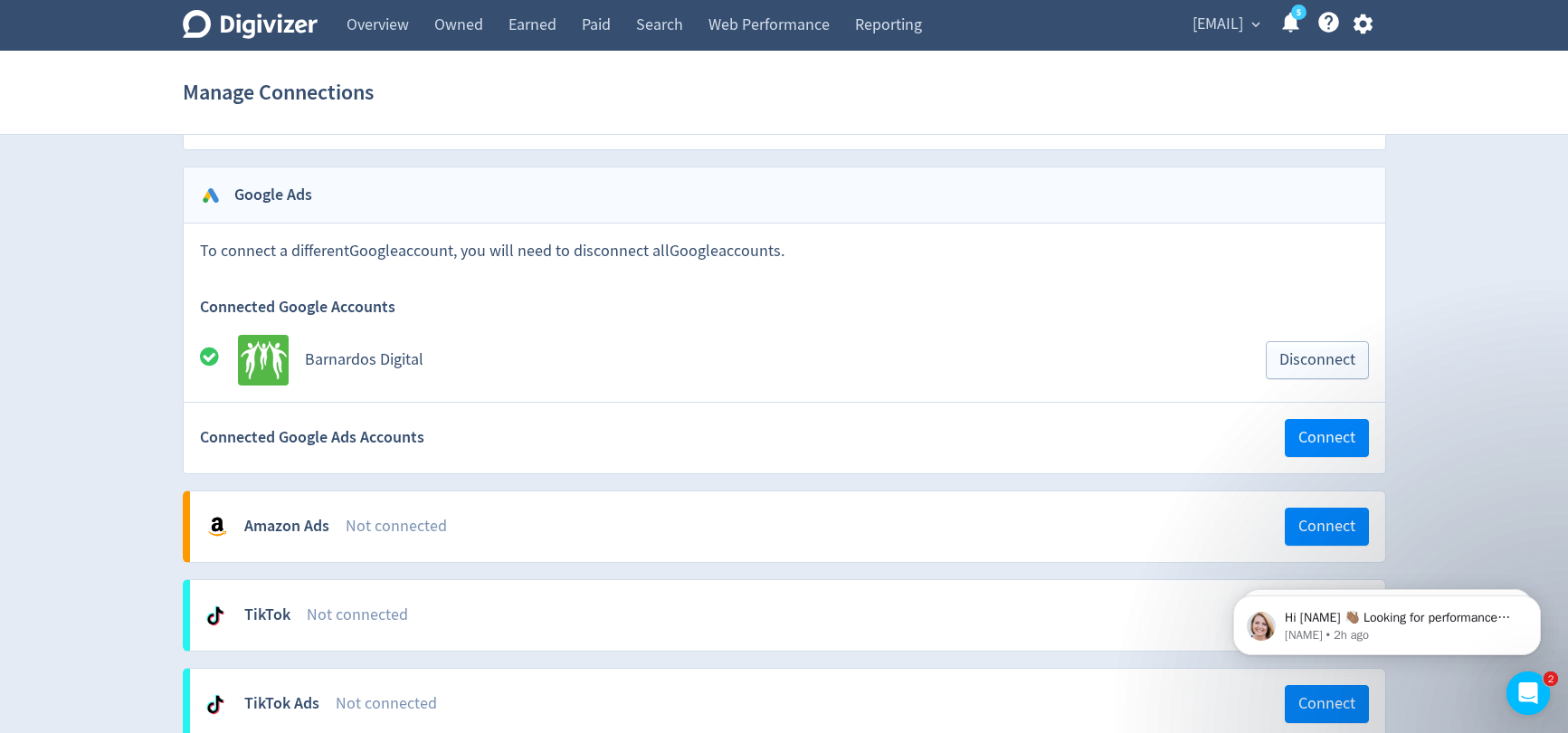 click at bounding box center [263, 360] 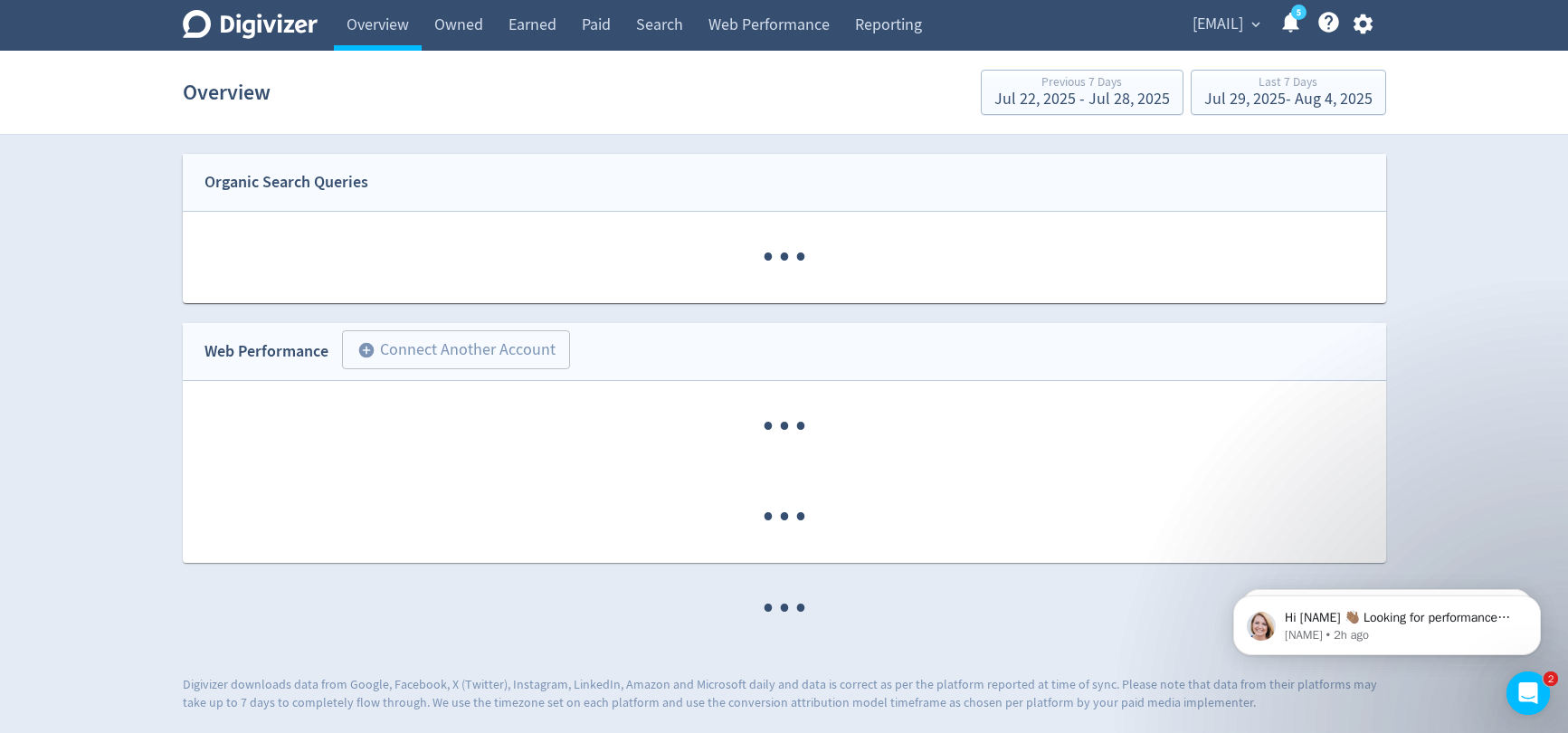 scroll, scrollTop: 0, scrollLeft: 0, axis: both 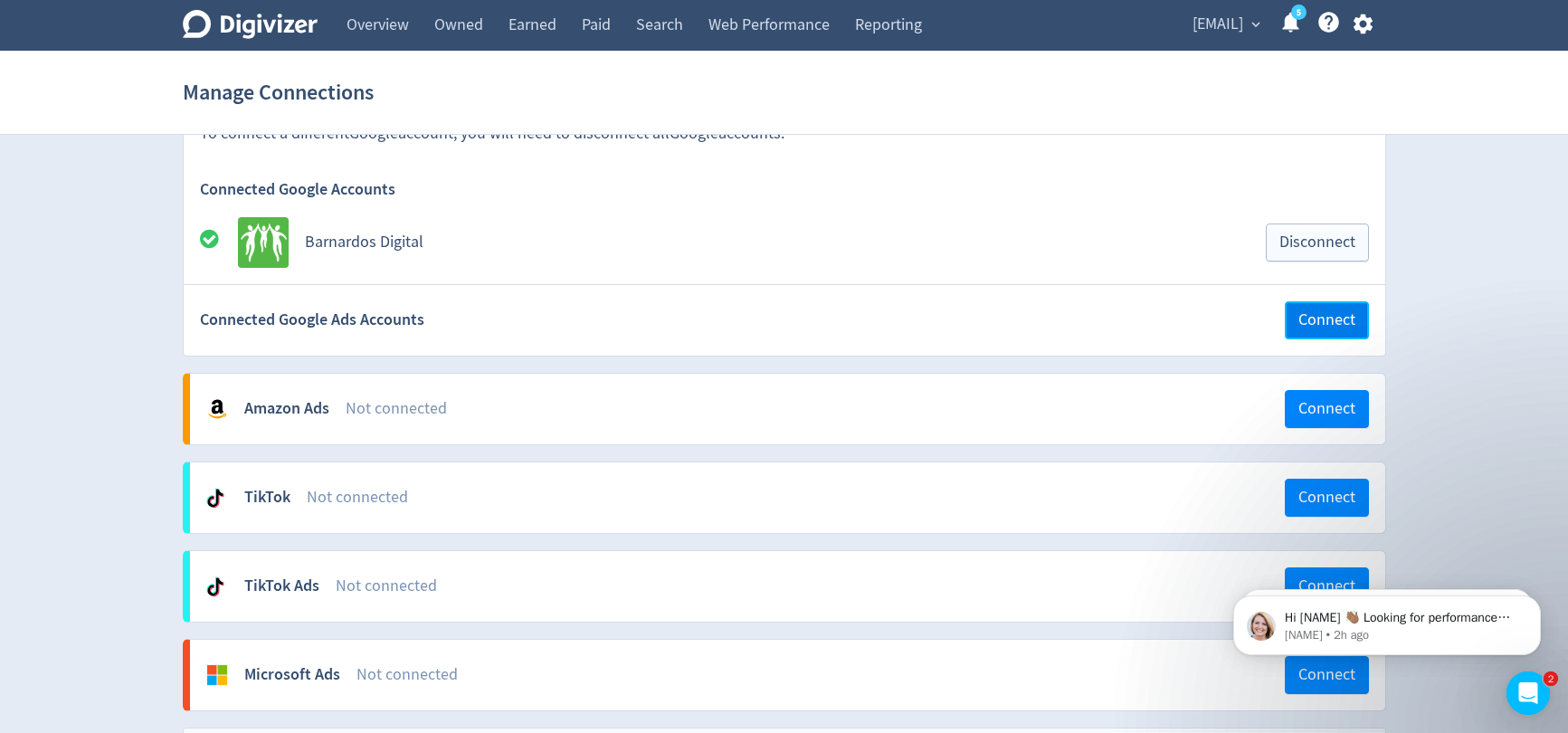 click on "Connect" at bounding box center [1326, 320] 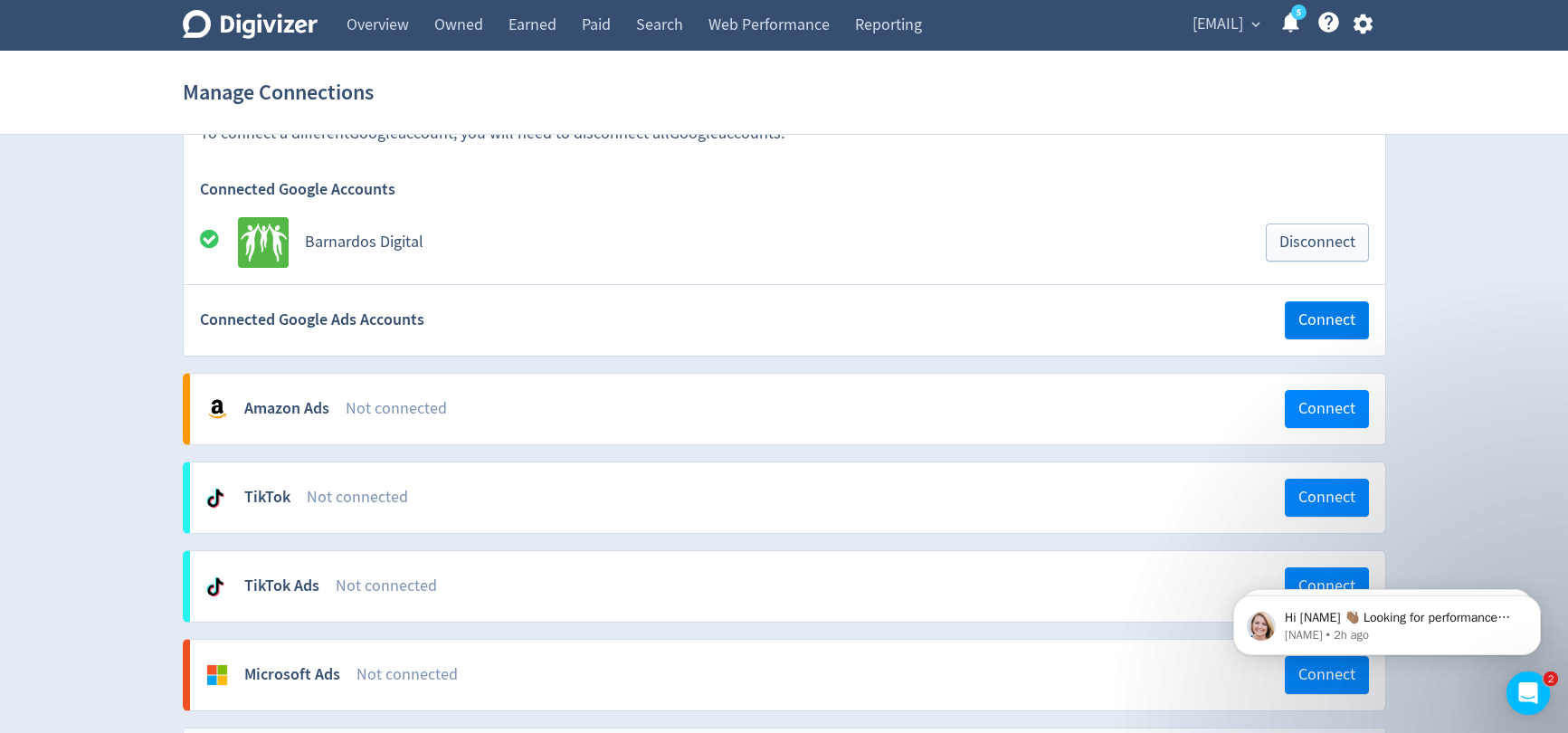 scroll, scrollTop: 0, scrollLeft: 0, axis: both 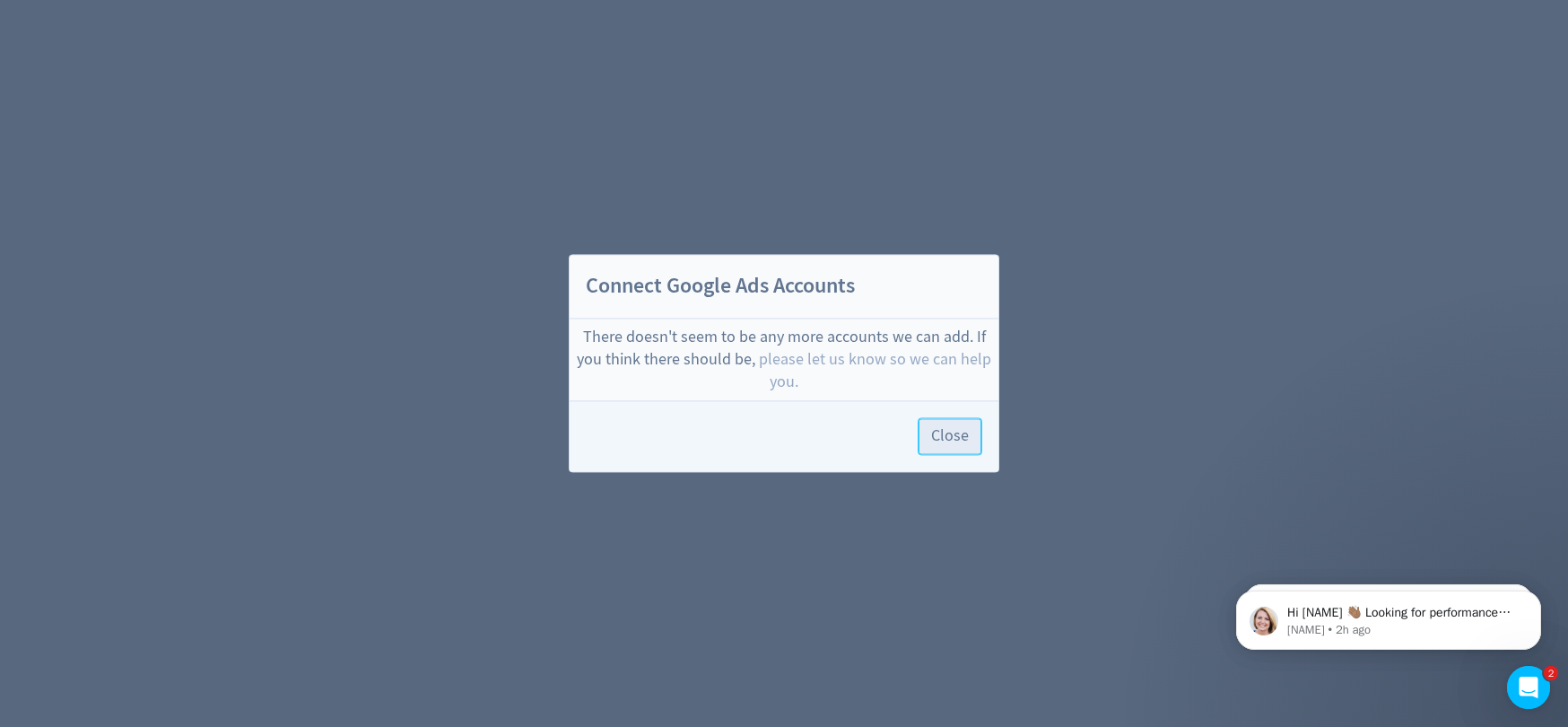 click on "Close" at bounding box center (950, 437) 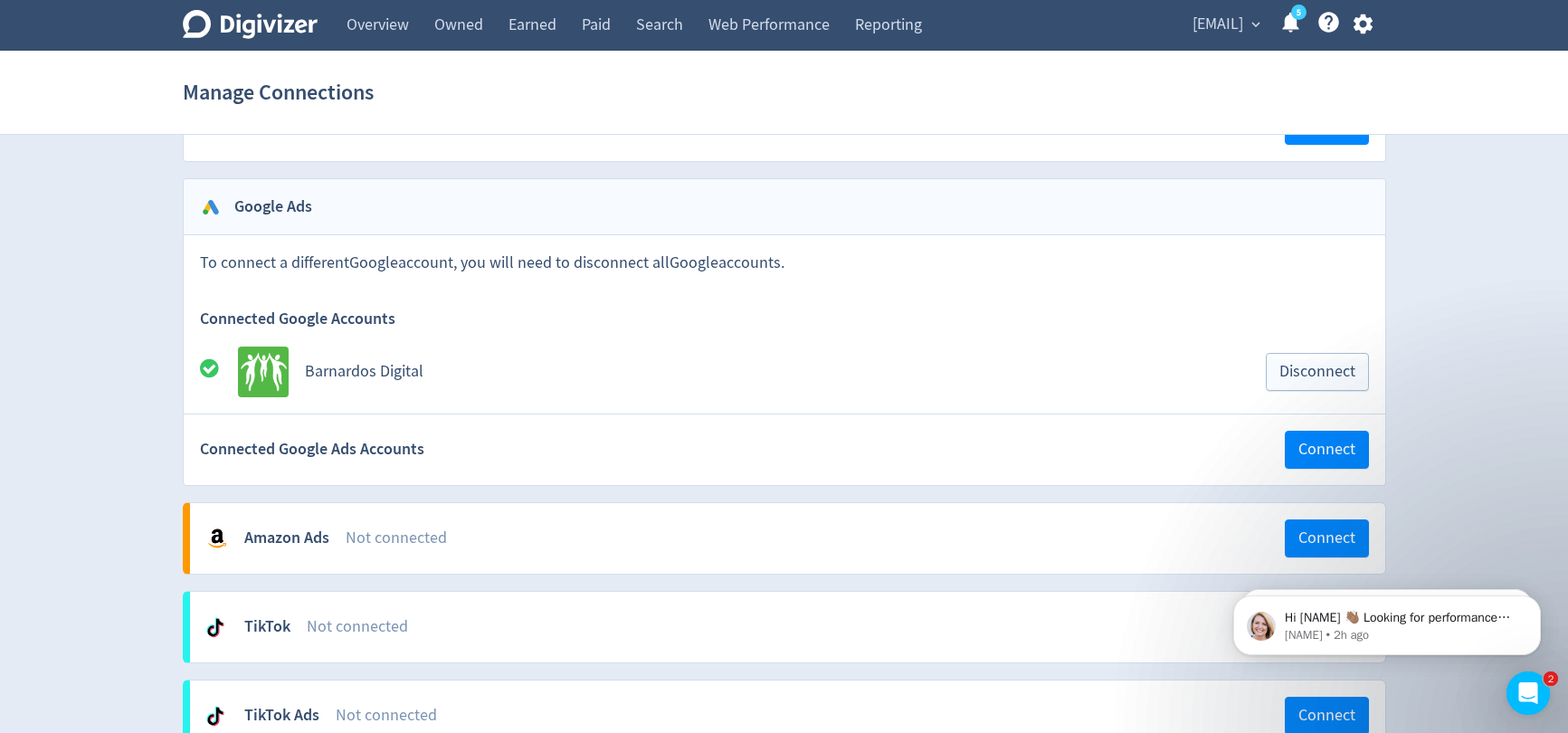 scroll, scrollTop: 1448, scrollLeft: 0, axis: vertical 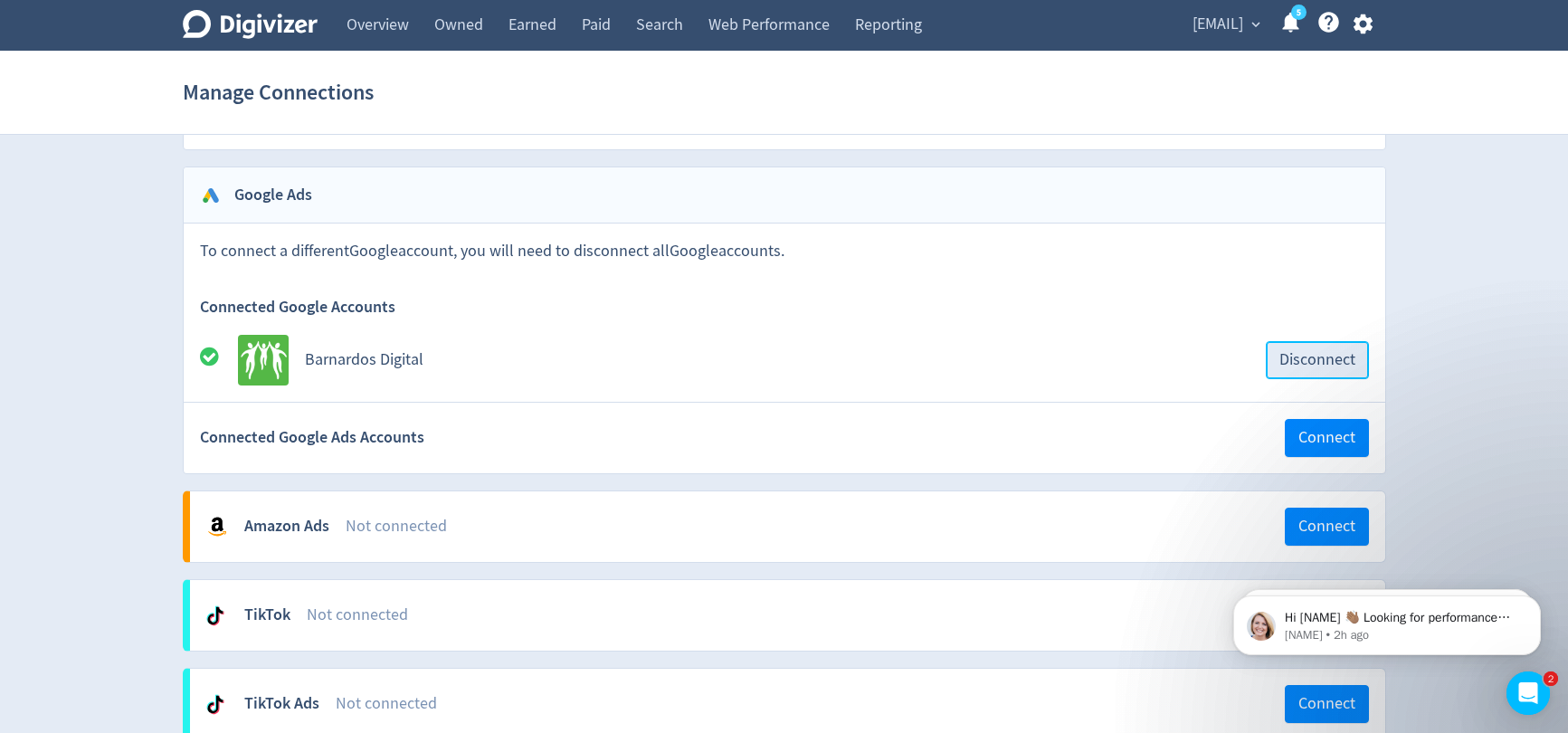 click on "Disconnect" at bounding box center (1317, 360) 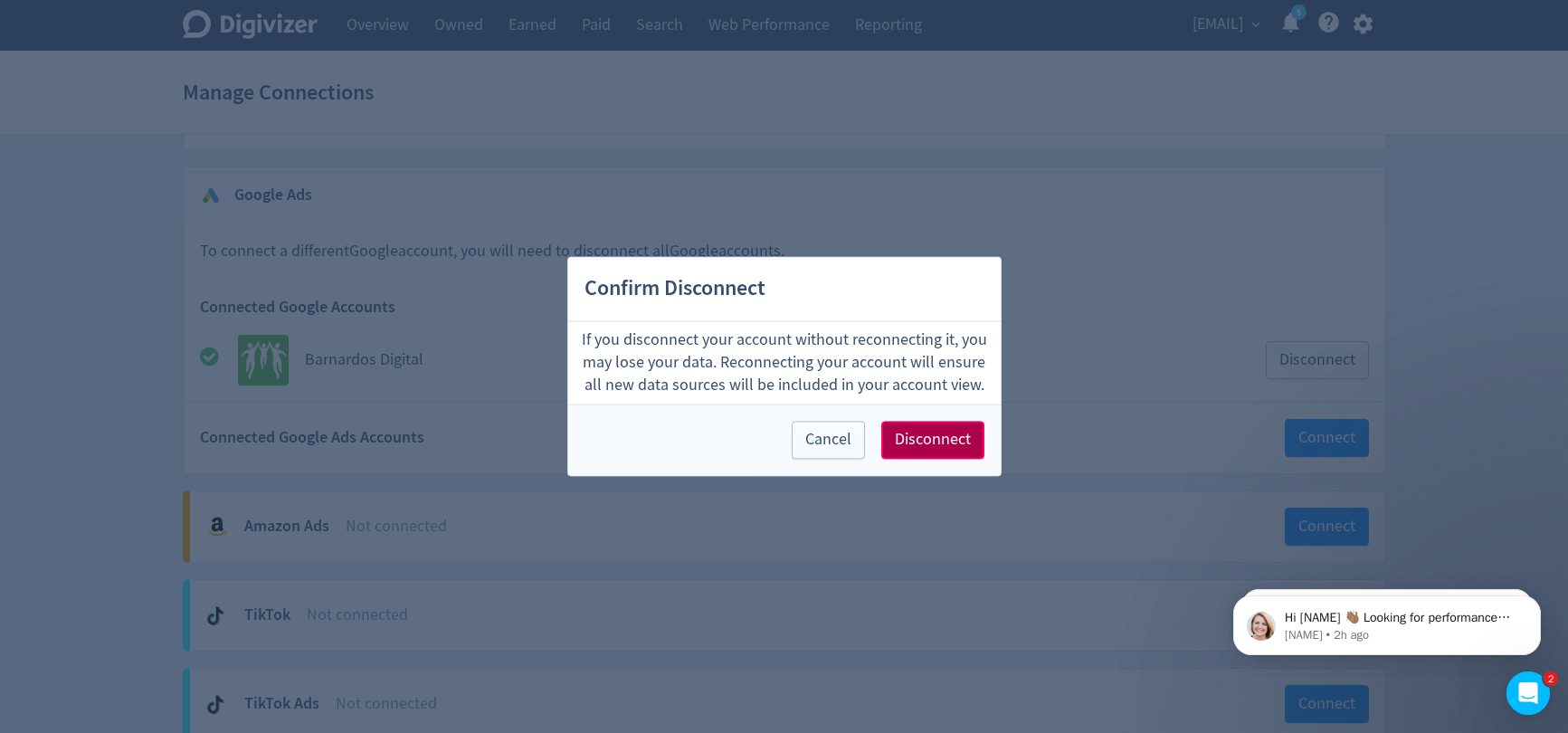 click on "Disconnect" at bounding box center [933, 441] 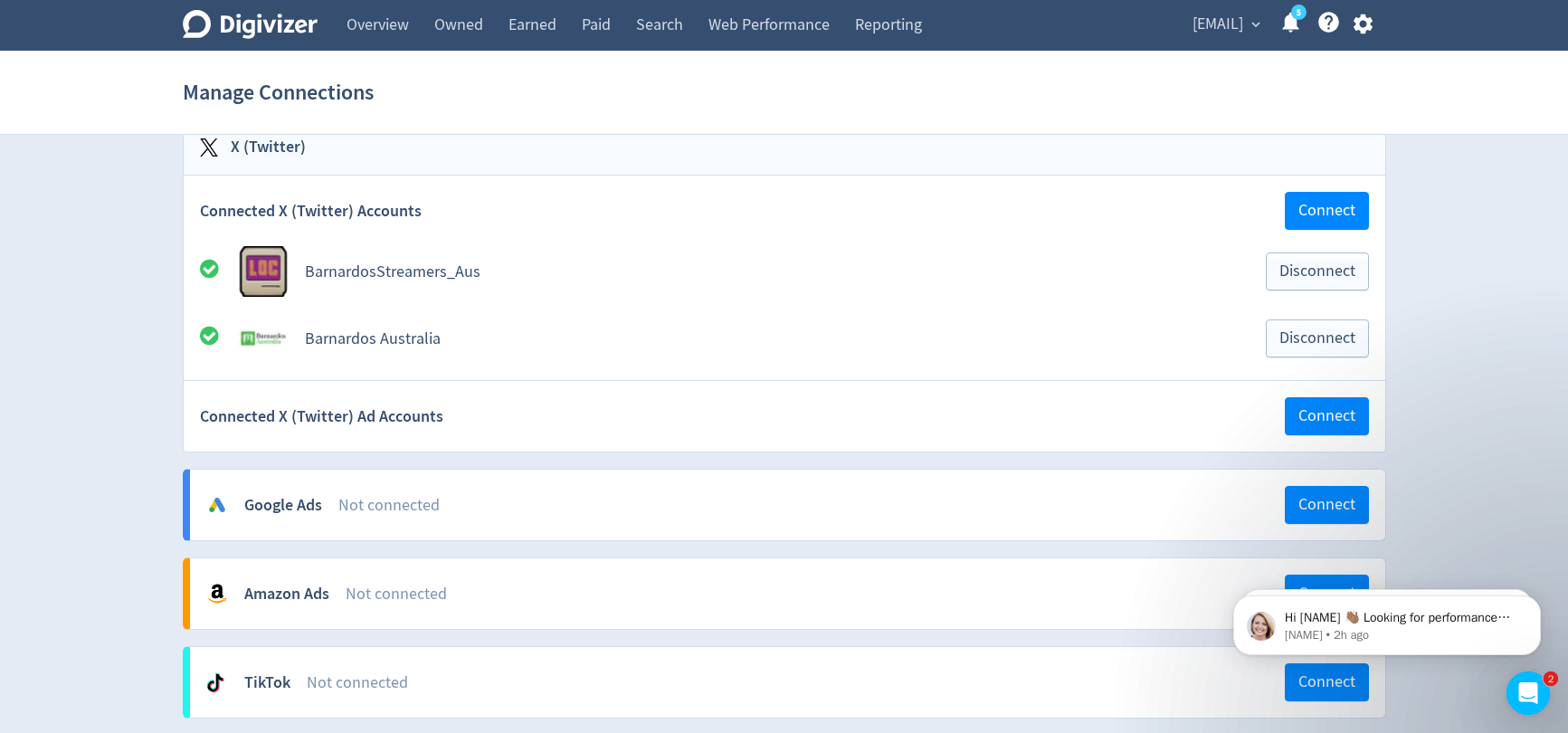 scroll, scrollTop: 1176, scrollLeft: 0, axis: vertical 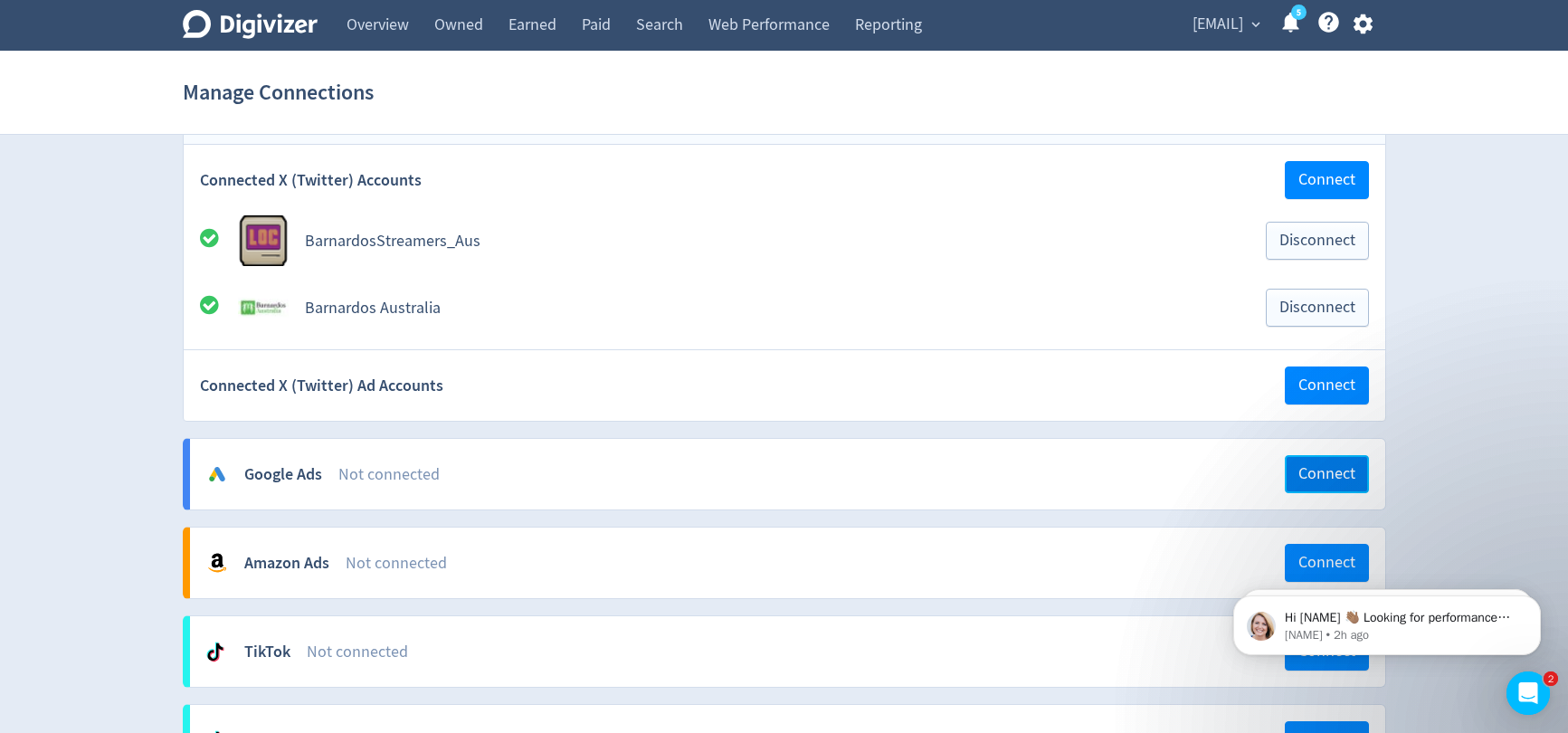 click on "Connect" at bounding box center [1326, 474] 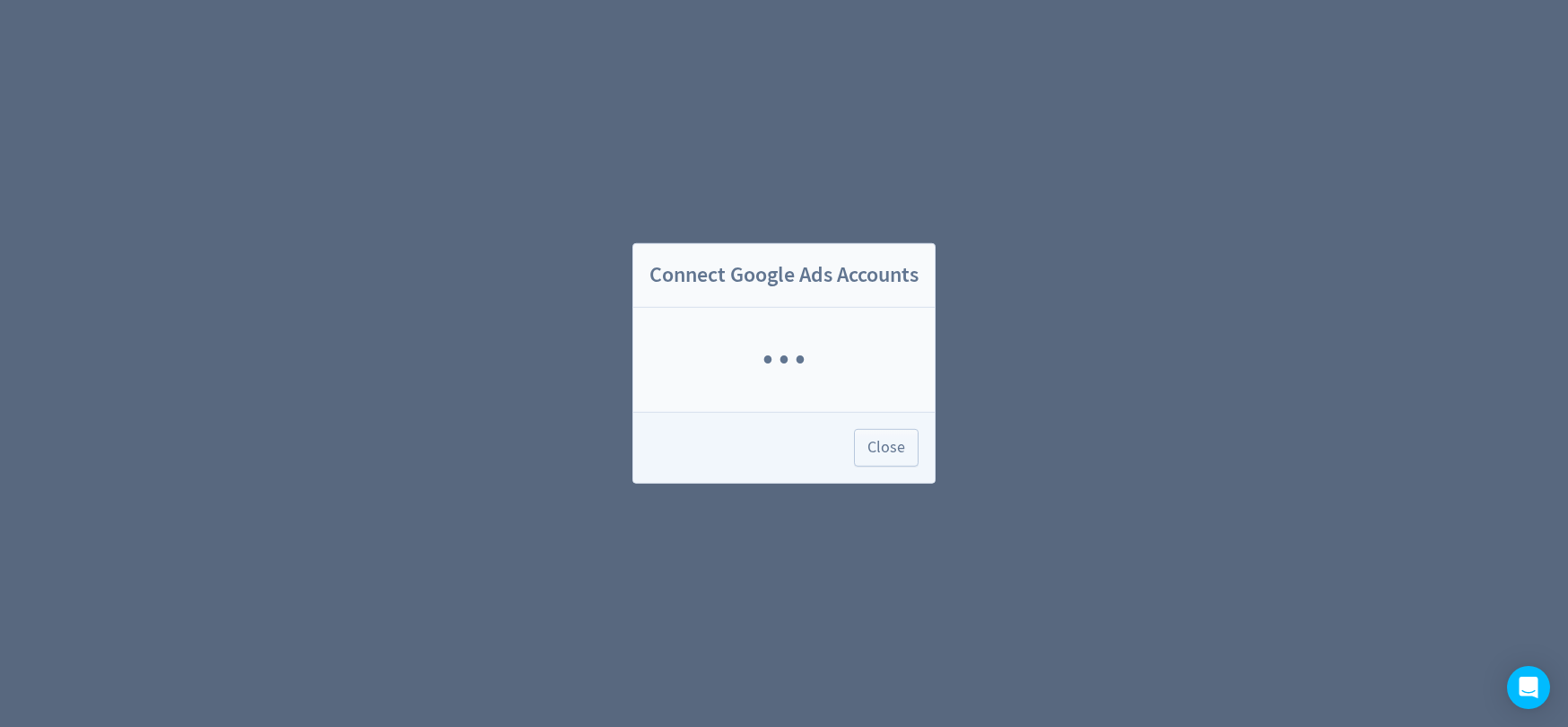 scroll, scrollTop: 0, scrollLeft: 0, axis: both 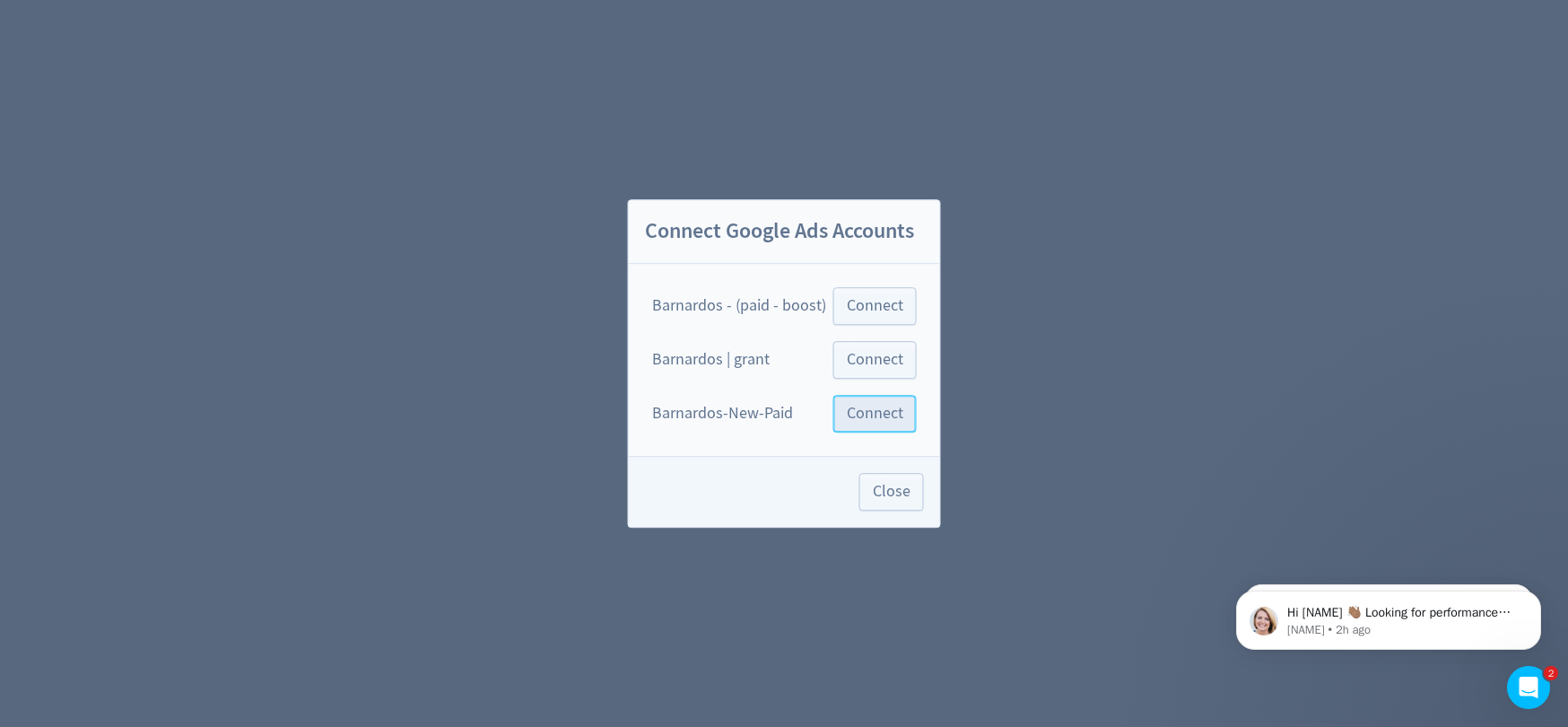 click on "Connect" at bounding box center [875, 414] 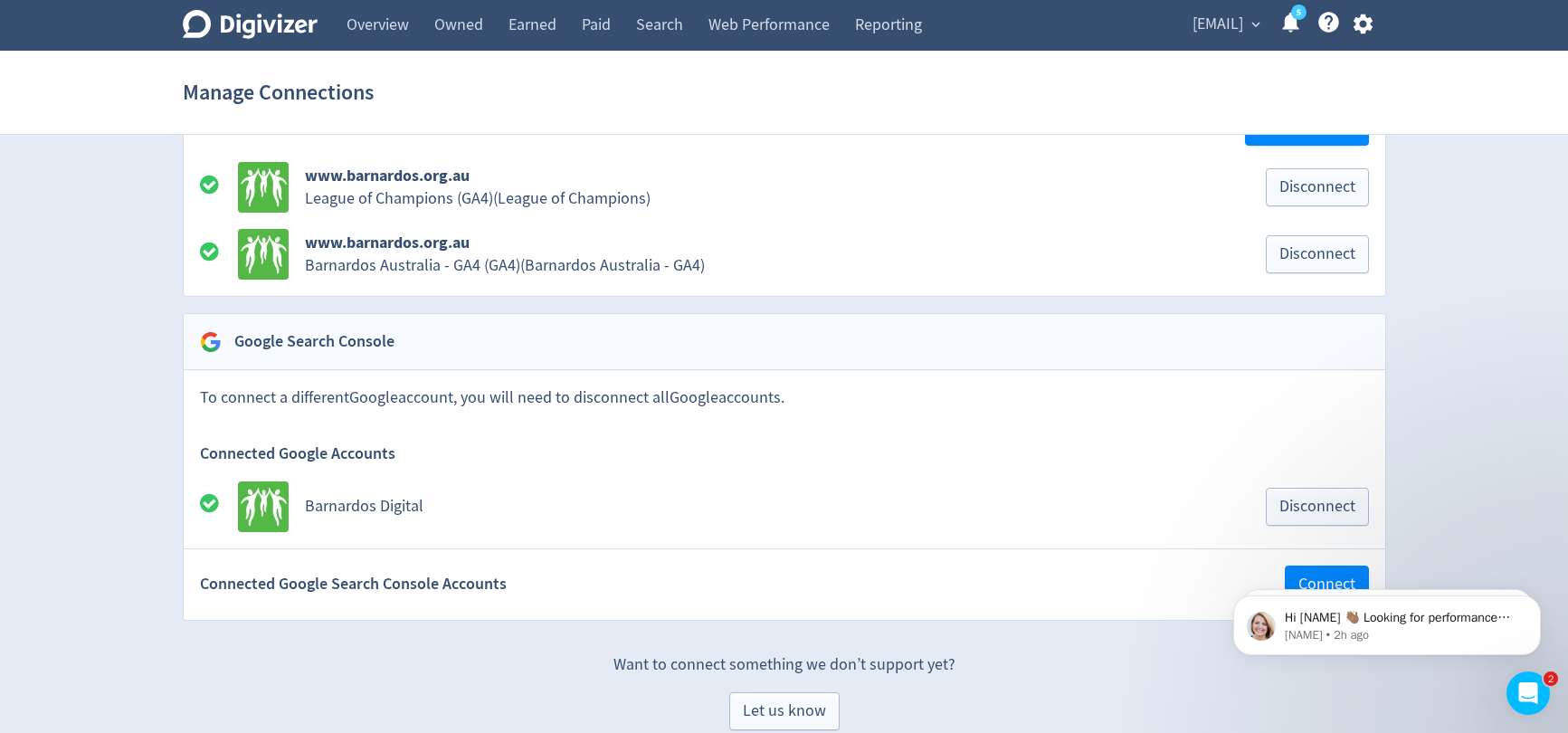 scroll, scrollTop: 2518, scrollLeft: 0, axis: vertical 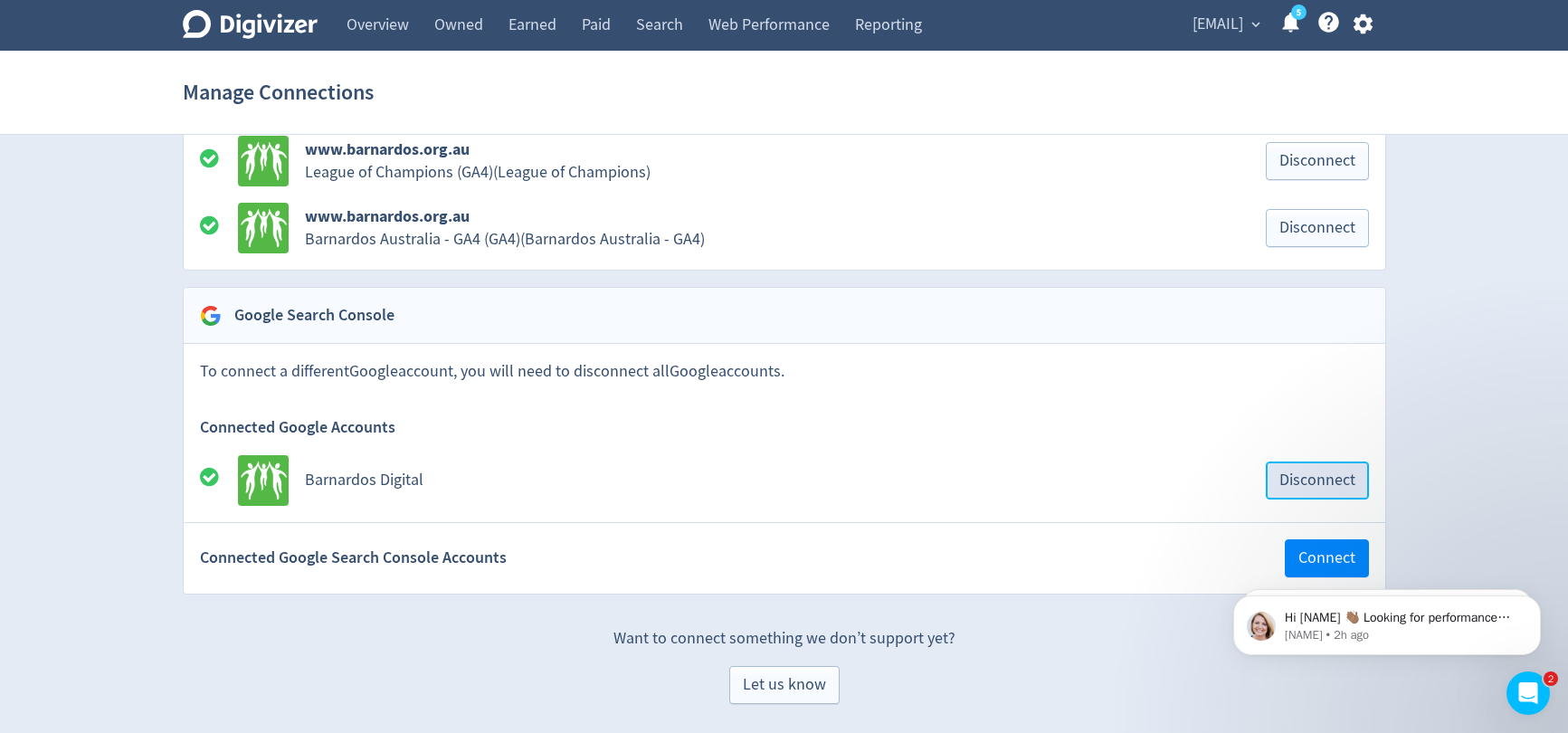 click on "Disconnect" at bounding box center [1317, 481] 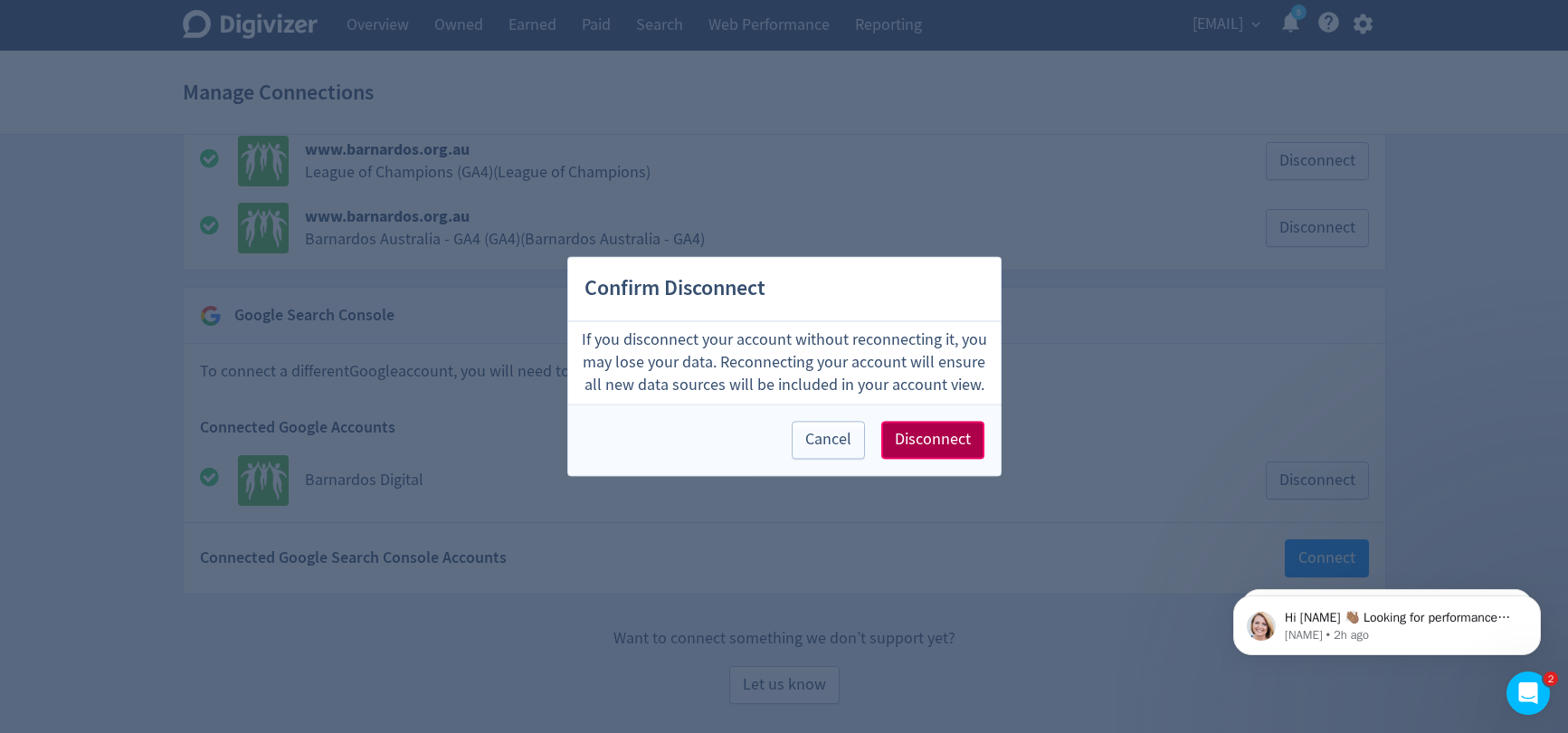 click on "Disconnect" at bounding box center (933, 441) 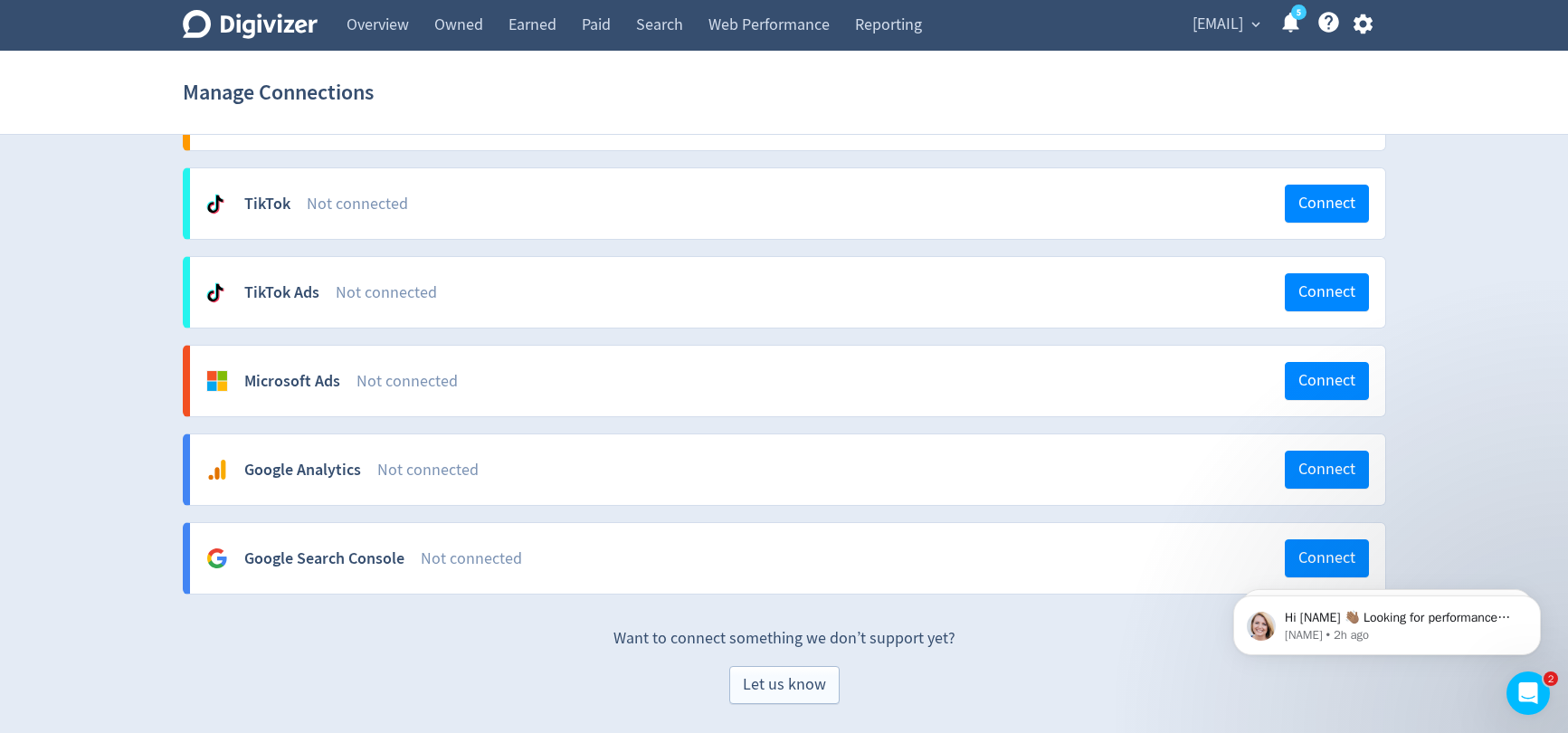 scroll, scrollTop: 1624, scrollLeft: 0, axis: vertical 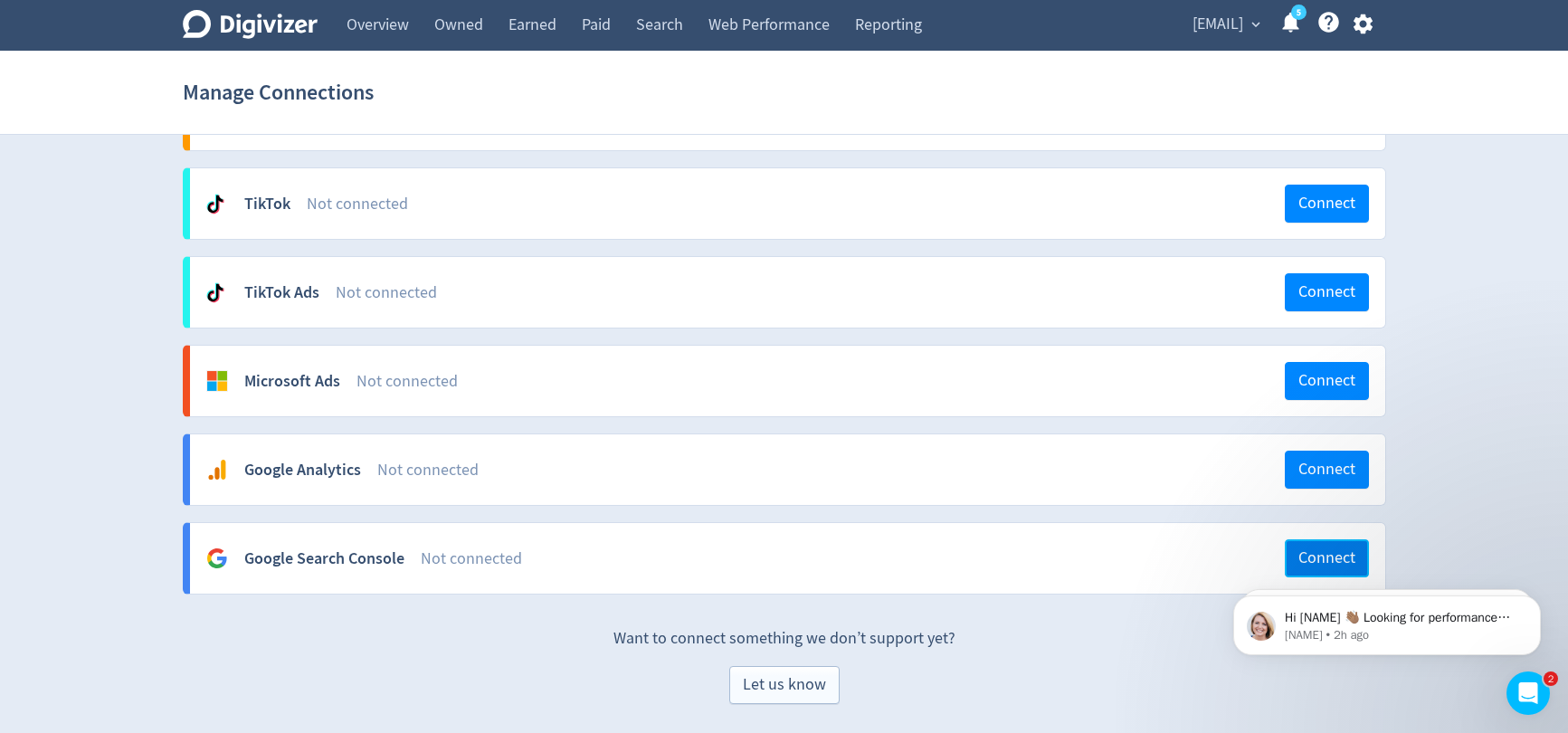 click on "Connect" at bounding box center [1326, 558] 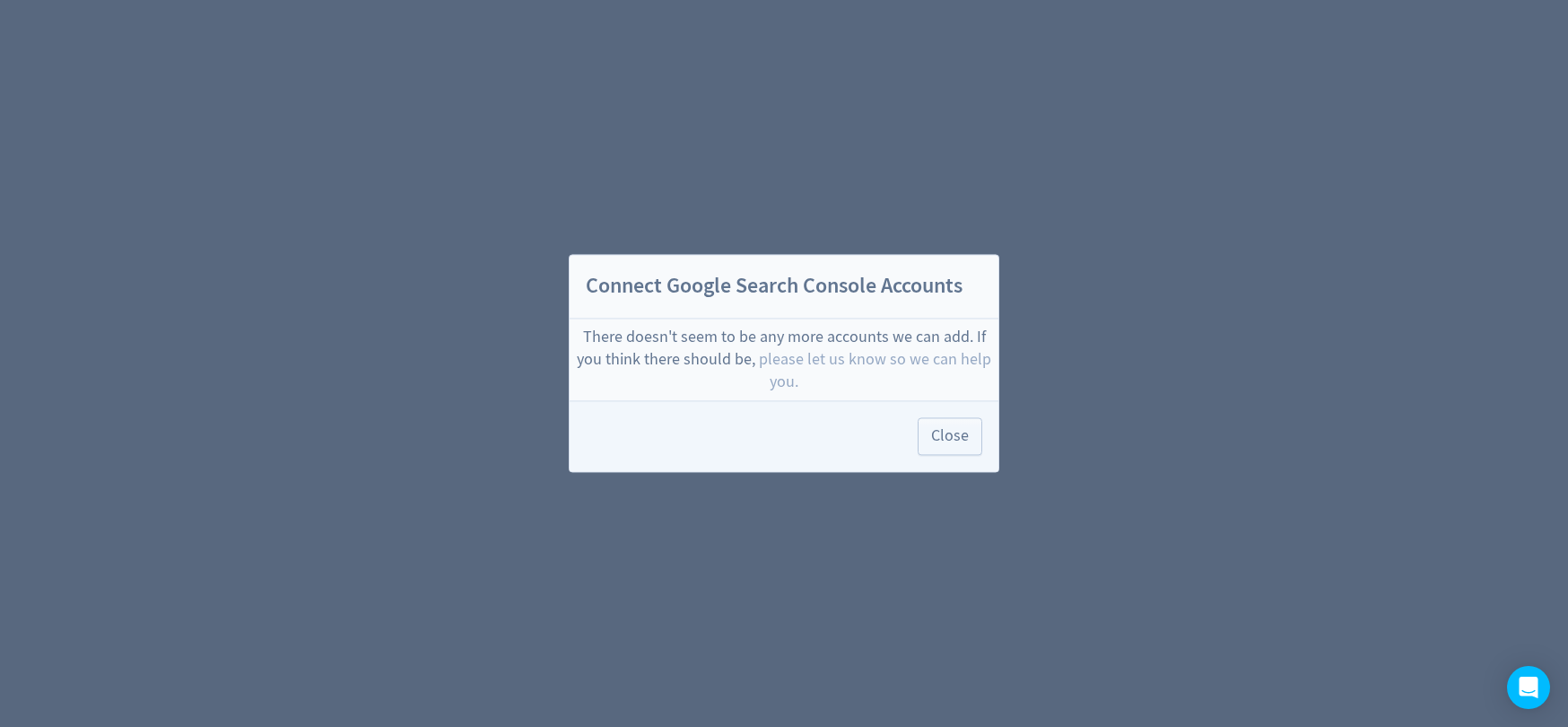 scroll, scrollTop: 0, scrollLeft: 0, axis: both 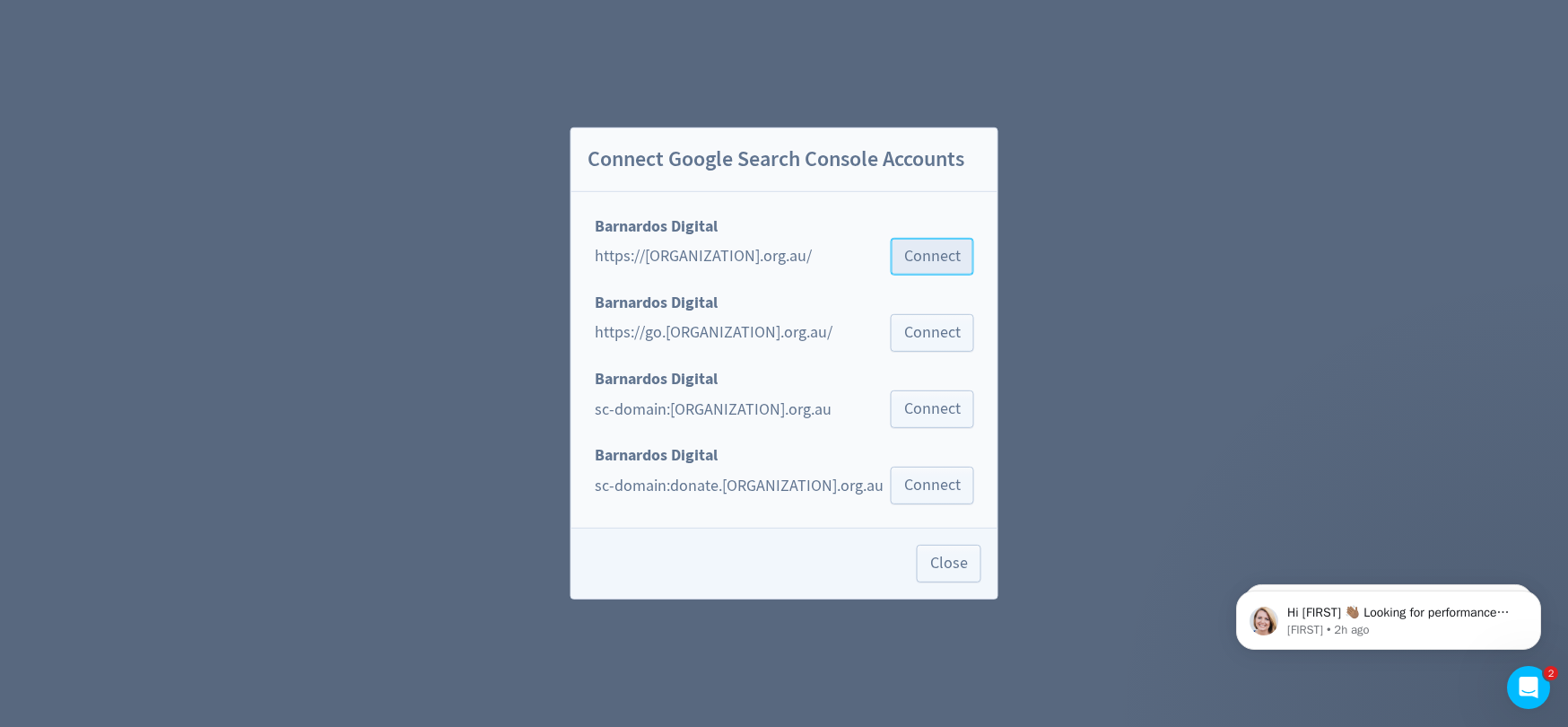 click on "Connect" at bounding box center [932, 257] 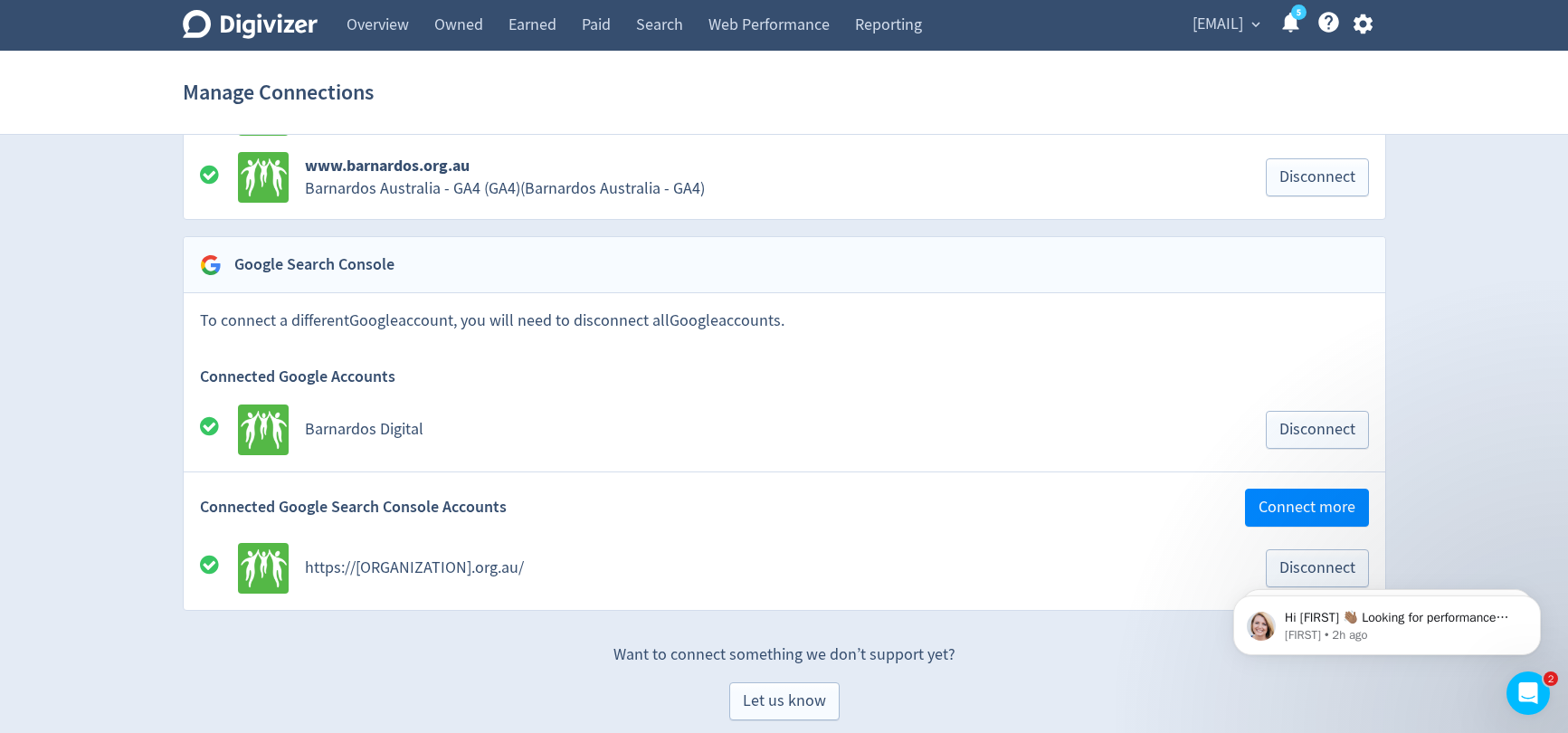 scroll, scrollTop: 2585, scrollLeft: 0, axis: vertical 